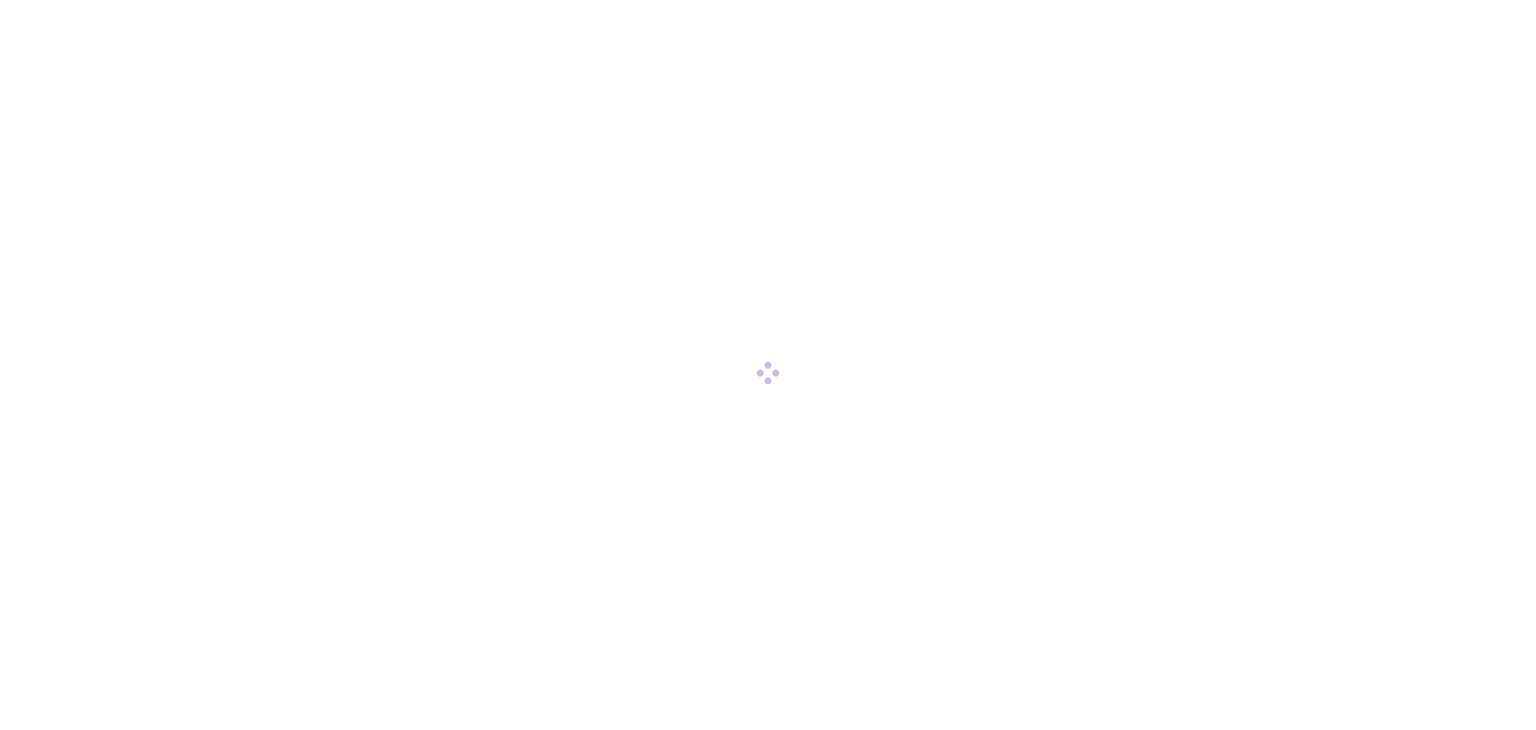 scroll, scrollTop: 0, scrollLeft: 0, axis: both 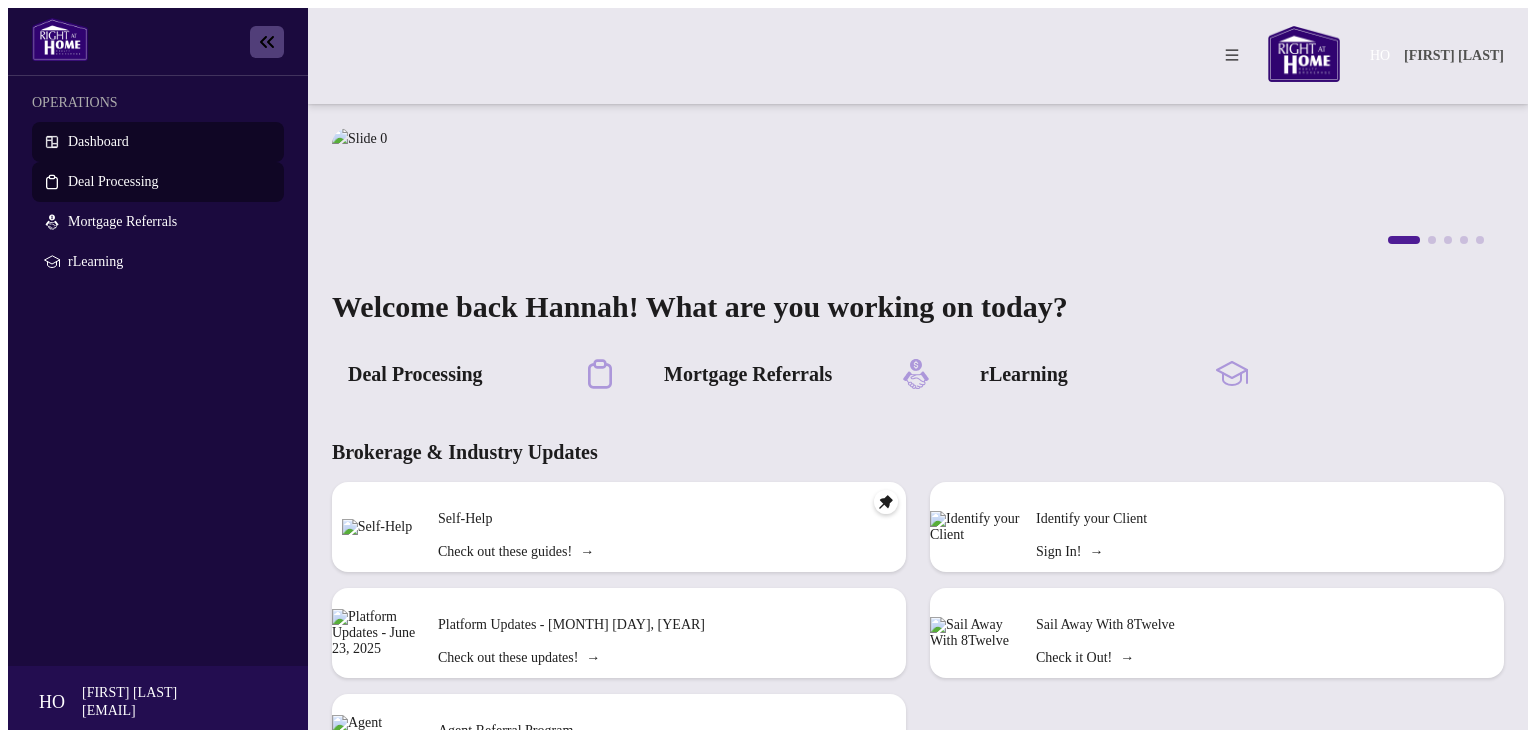 click on "Deal Processing" at bounding box center (113, 181) 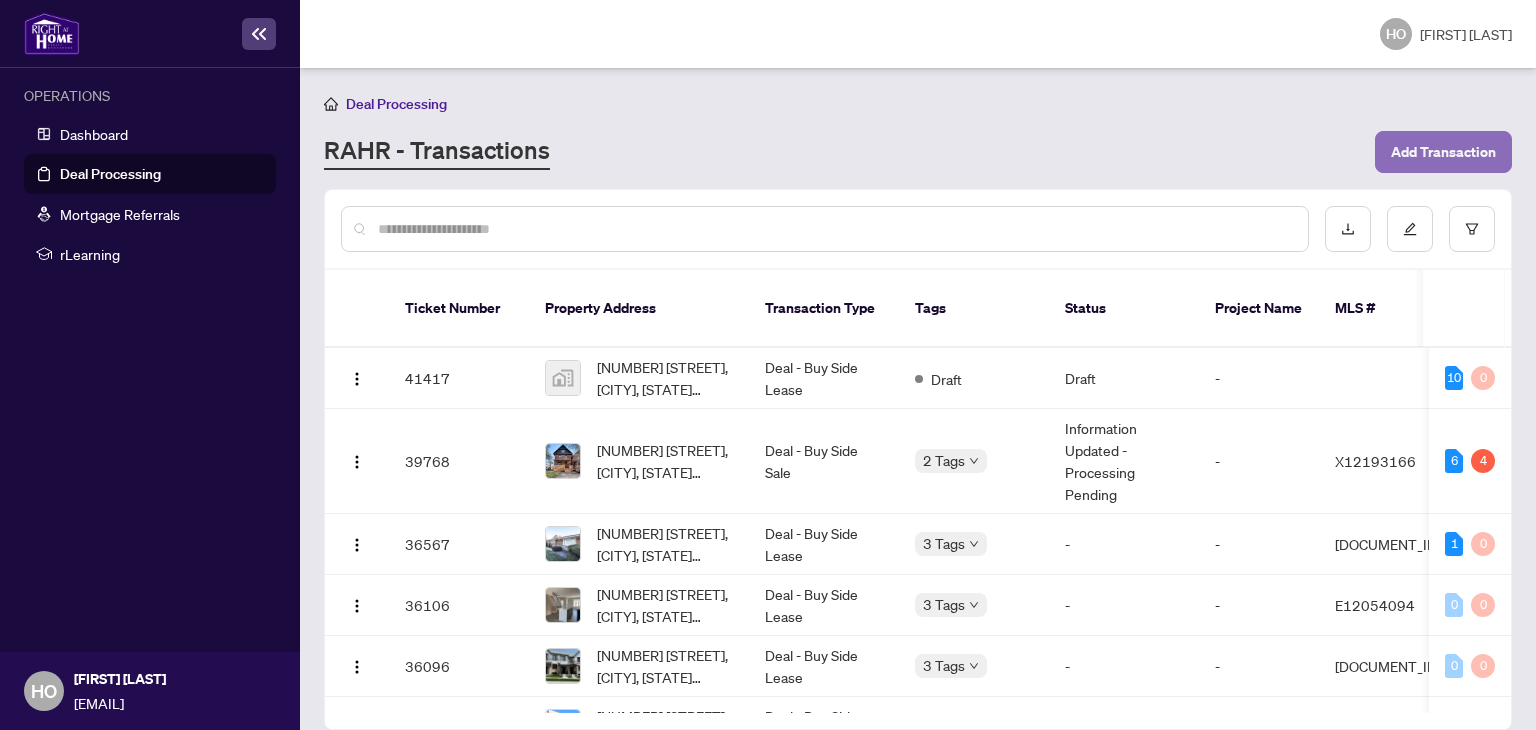 click on "Add Transaction" at bounding box center (1443, 152) 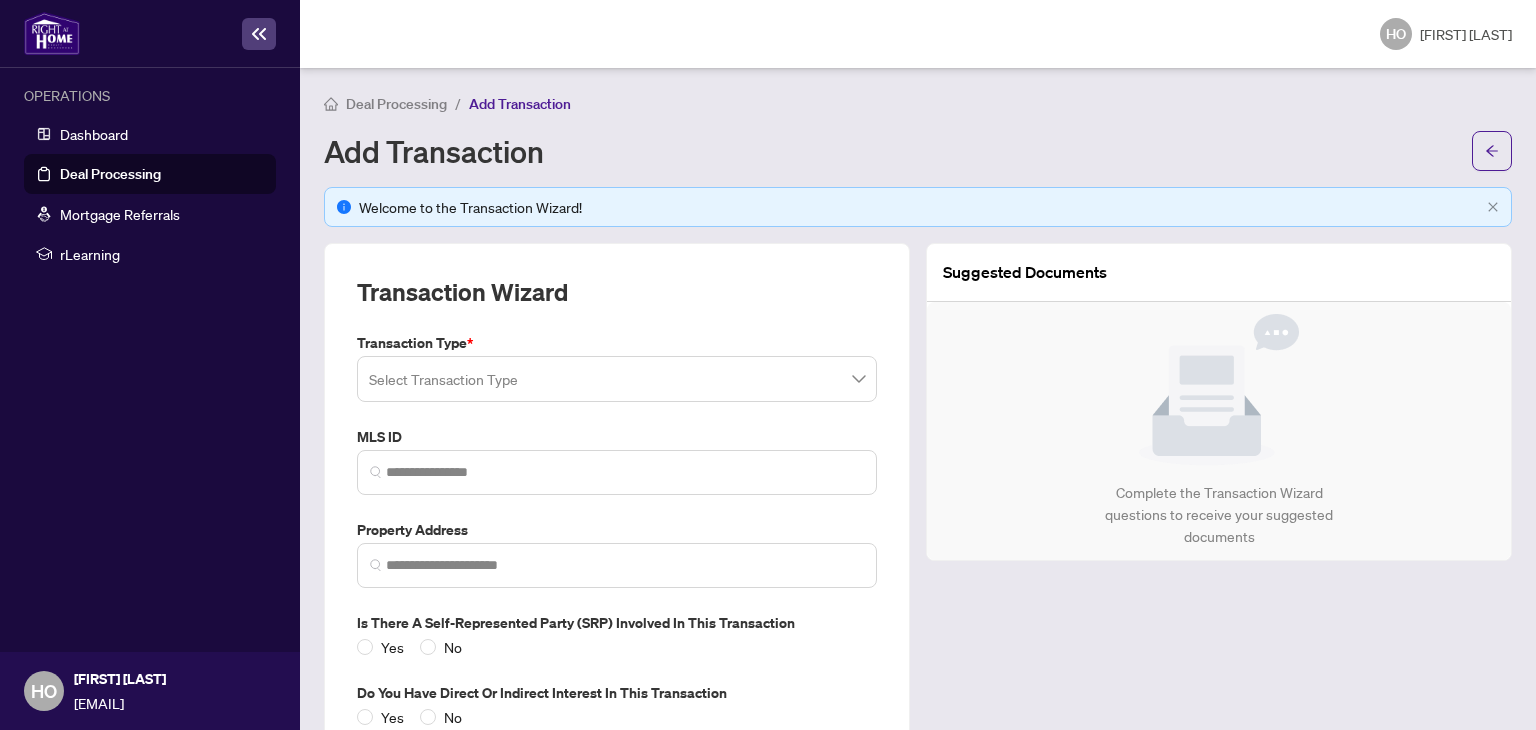 click on "Transaction Type * Select Transaction Type MLS ID Property Address Is there a Self-represented Party (SRP) involved in this transaction Yes No Do you have direct or indirect interest in this transaction Yes No" at bounding box center [617, 530] 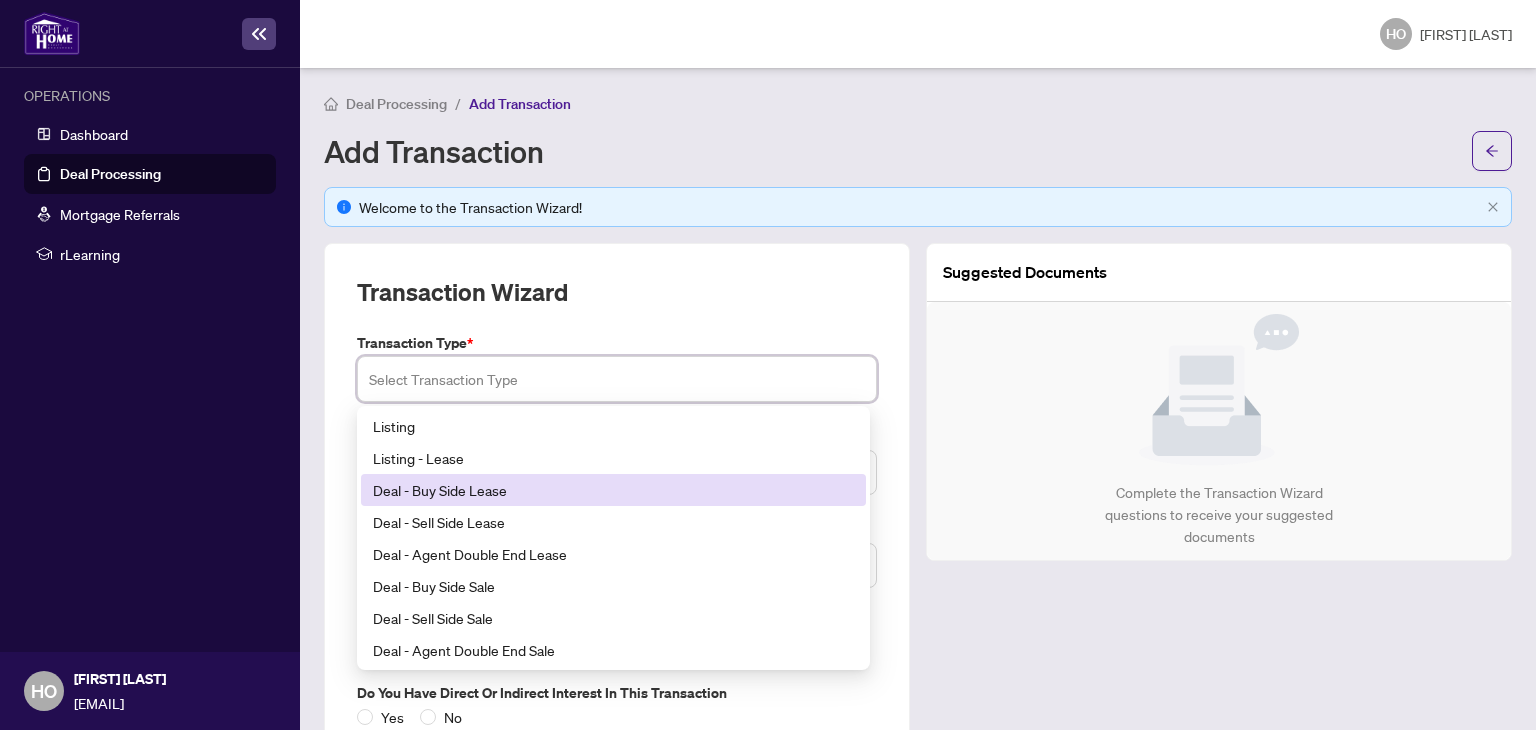 click on "Deal - Buy Side Lease" at bounding box center (613, 490) 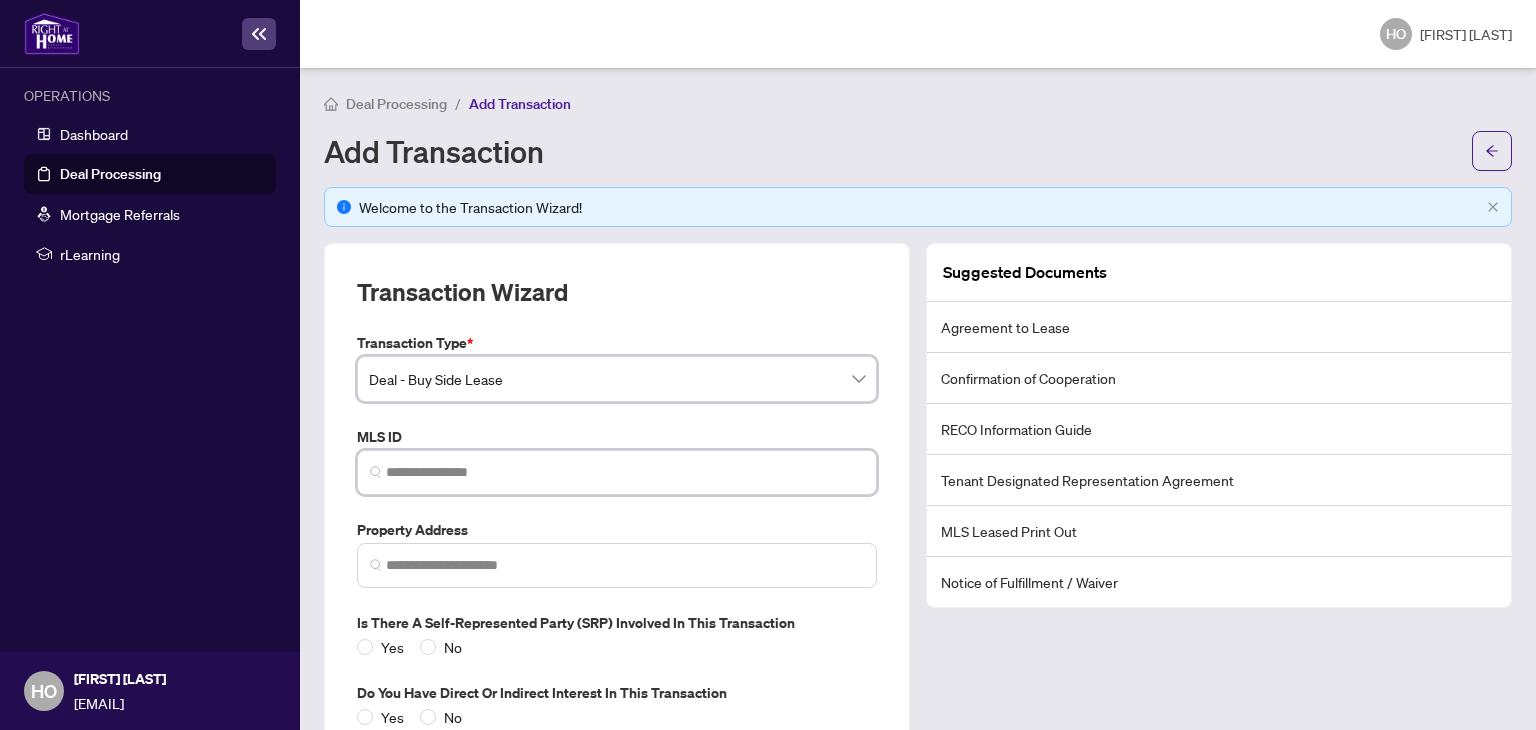 click at bounding box center (625, 472) 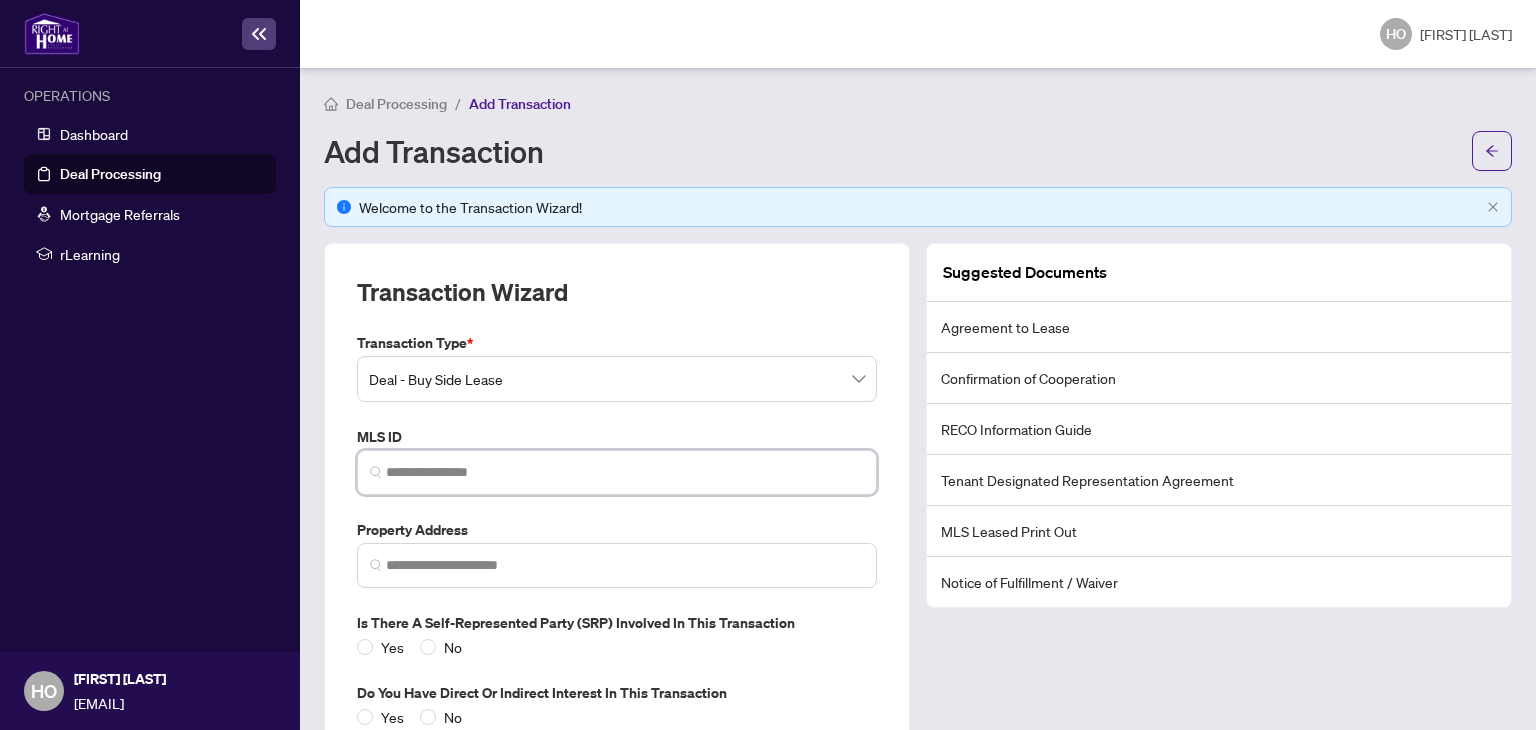 paste on "*********" 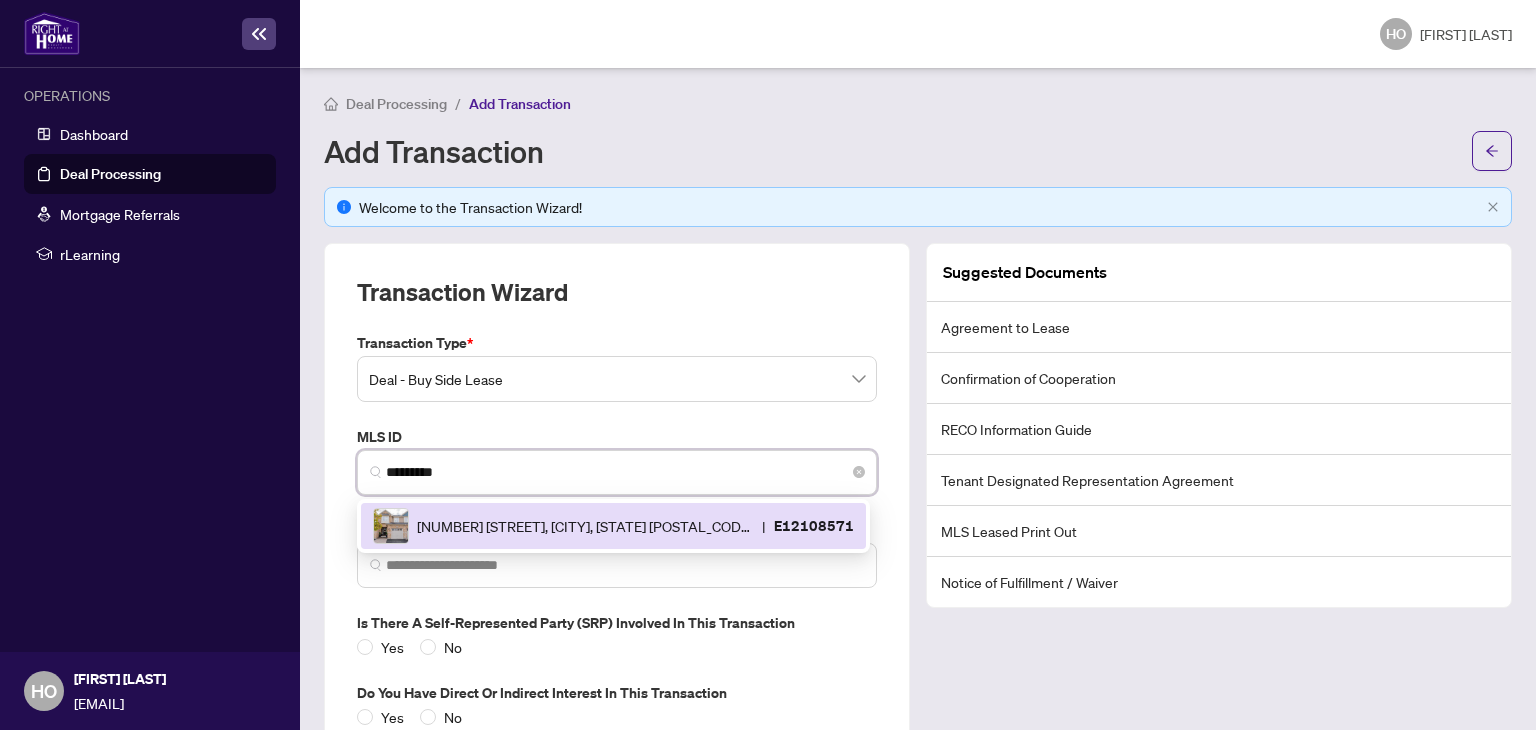 click on "[NUMBER] [STREET], [CITY], [STATE] [POSTAL_CODE] | [ID]" at bounding box center (613, 526) 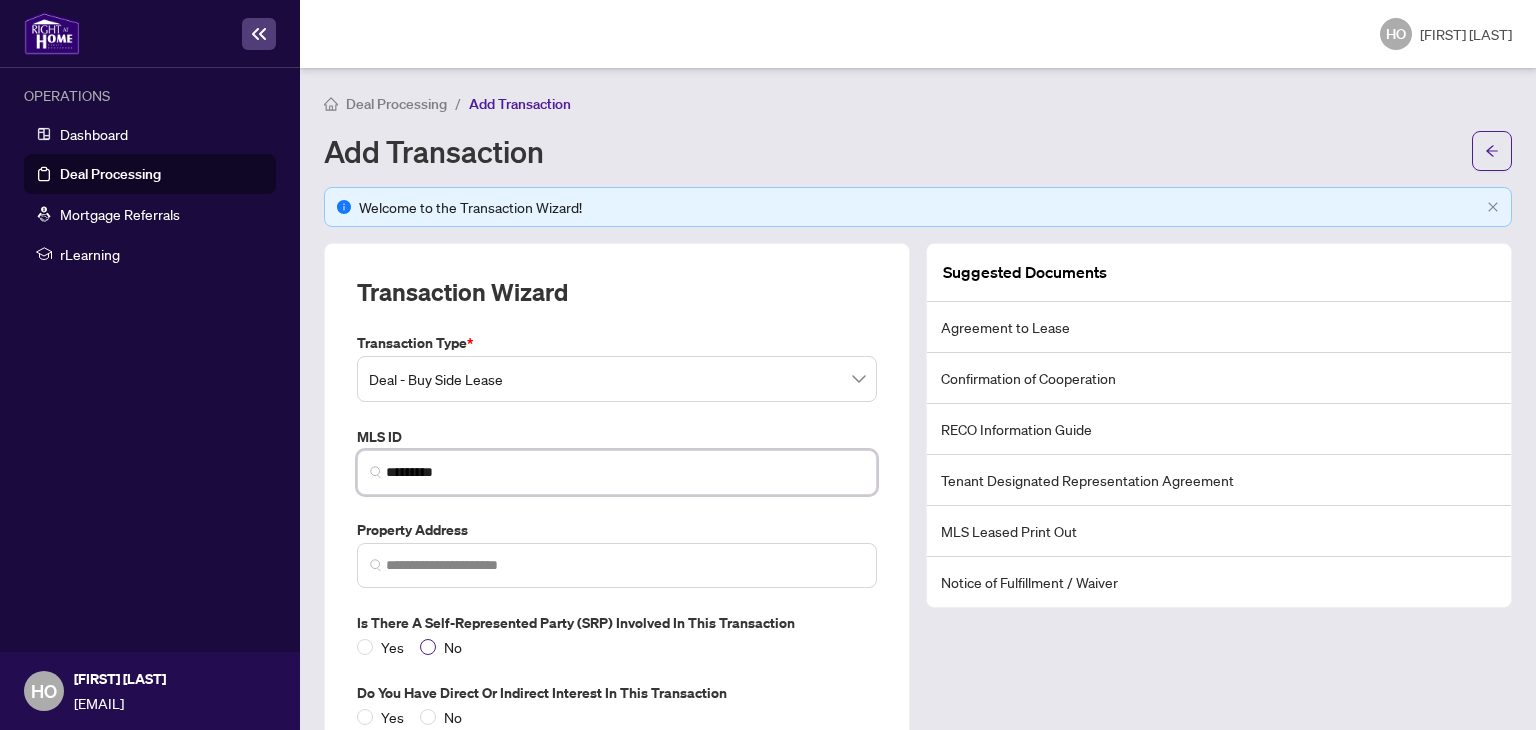 type on "*********" 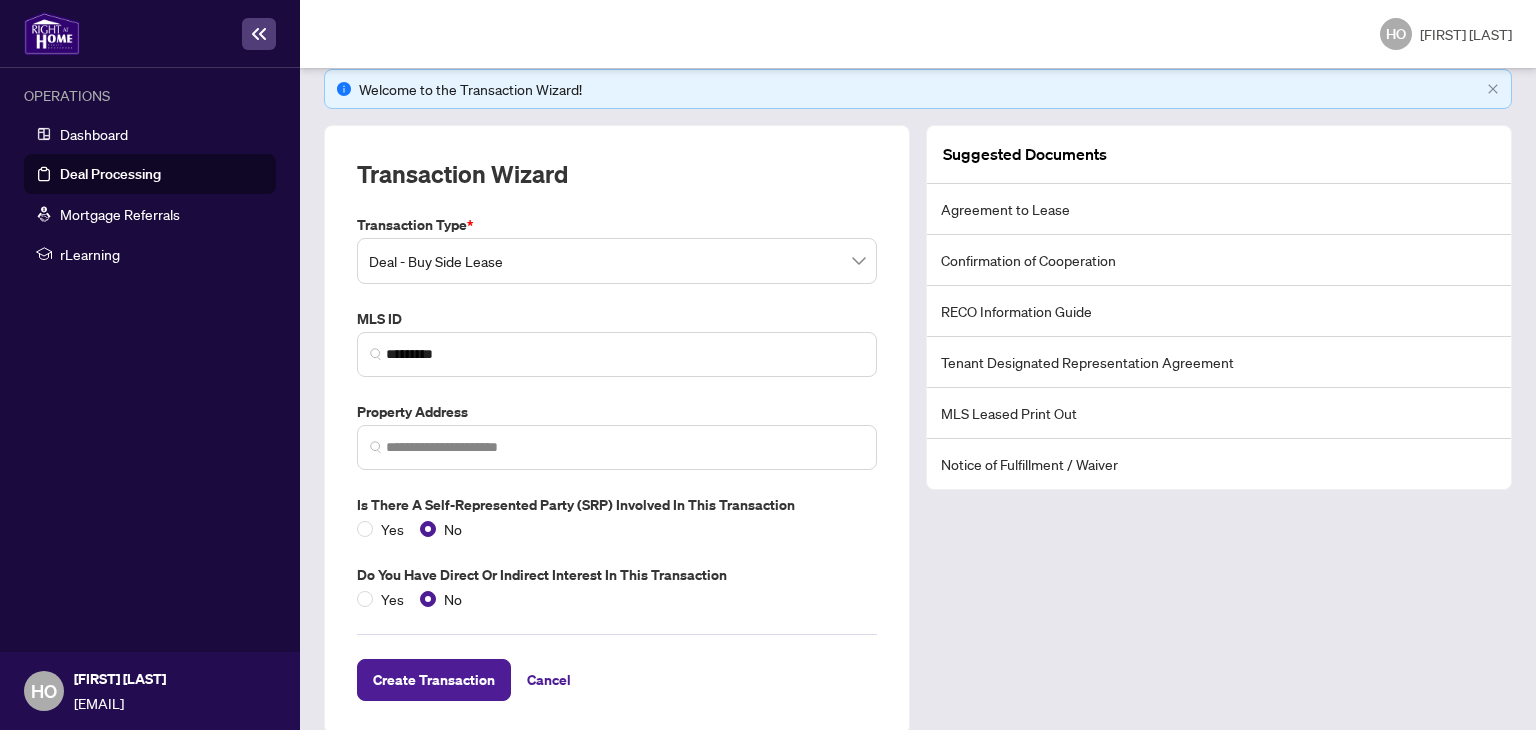scroll, scrollTop: 143, scrollLeft: 0, axis: vertical 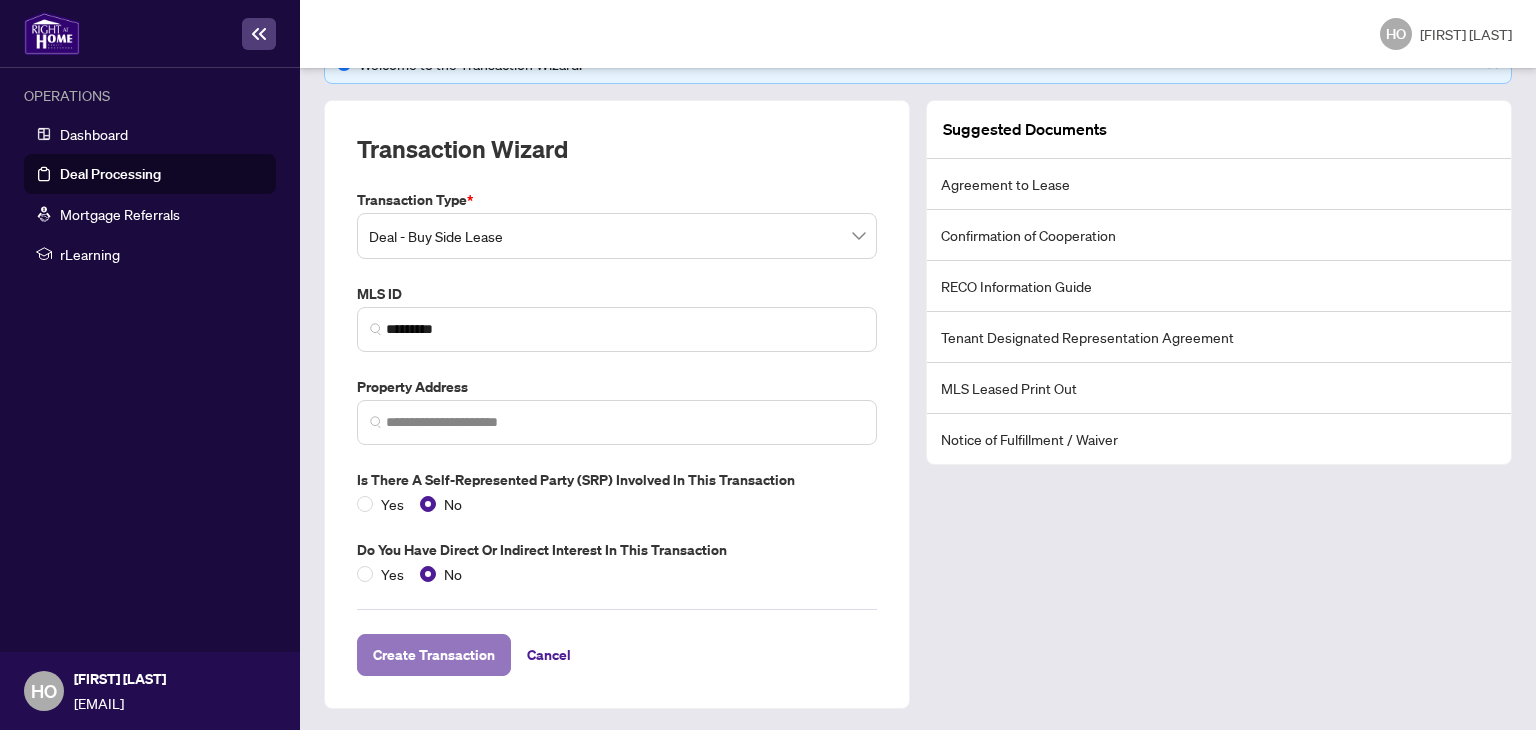 click on "Create Transaction" at bounding box center [434, 655] 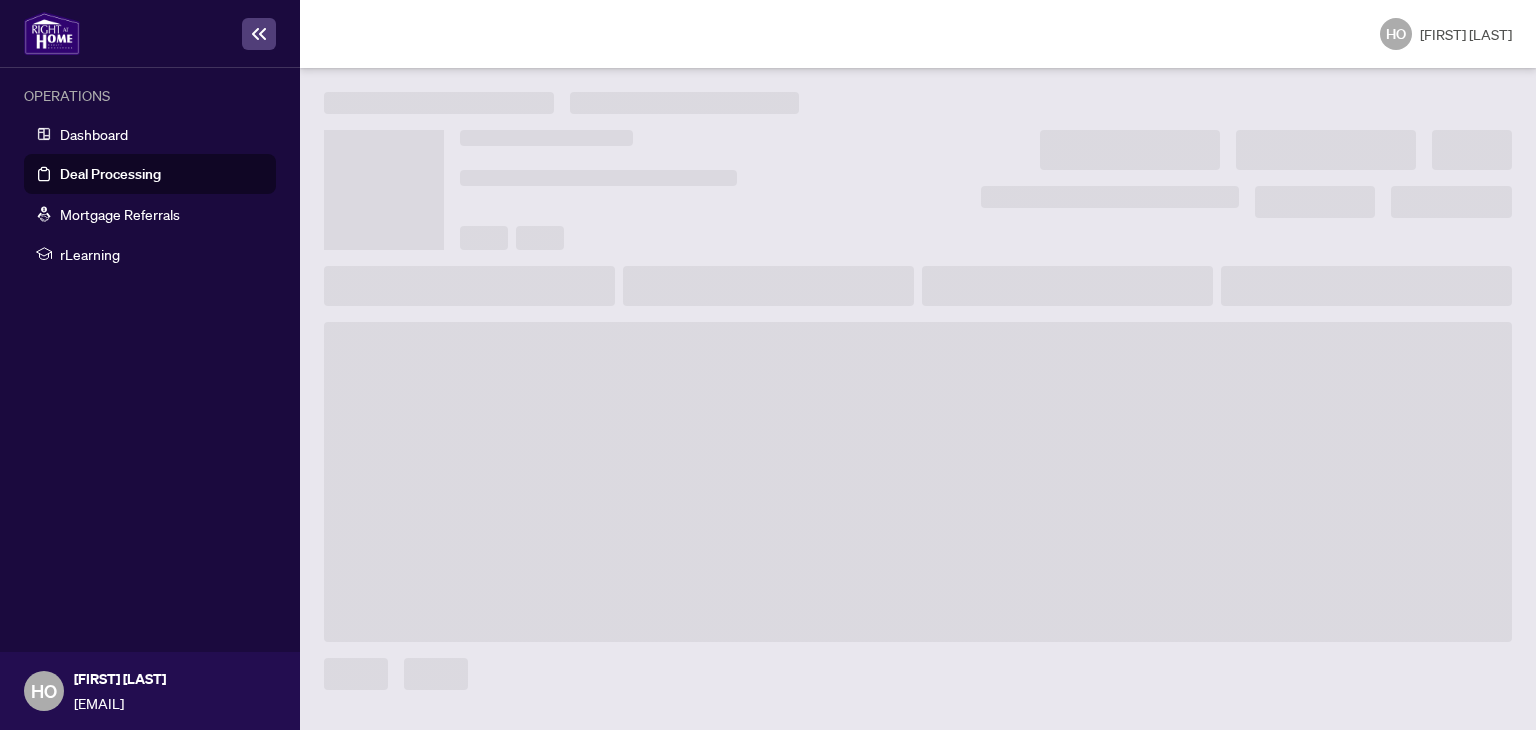scroll, scrollTop: 0, scrollLeft: 0, axis: both 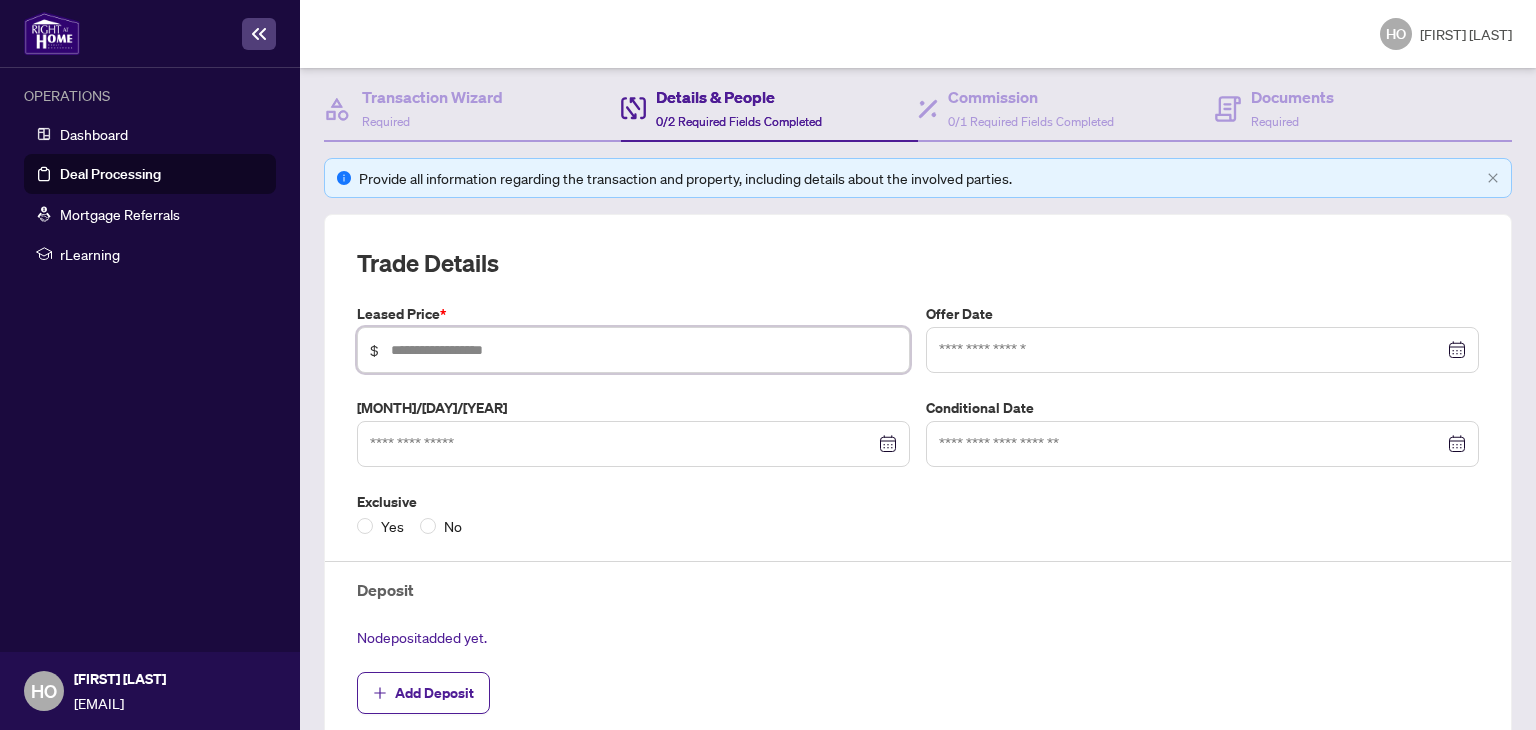 click at bounding box center [644, 350] 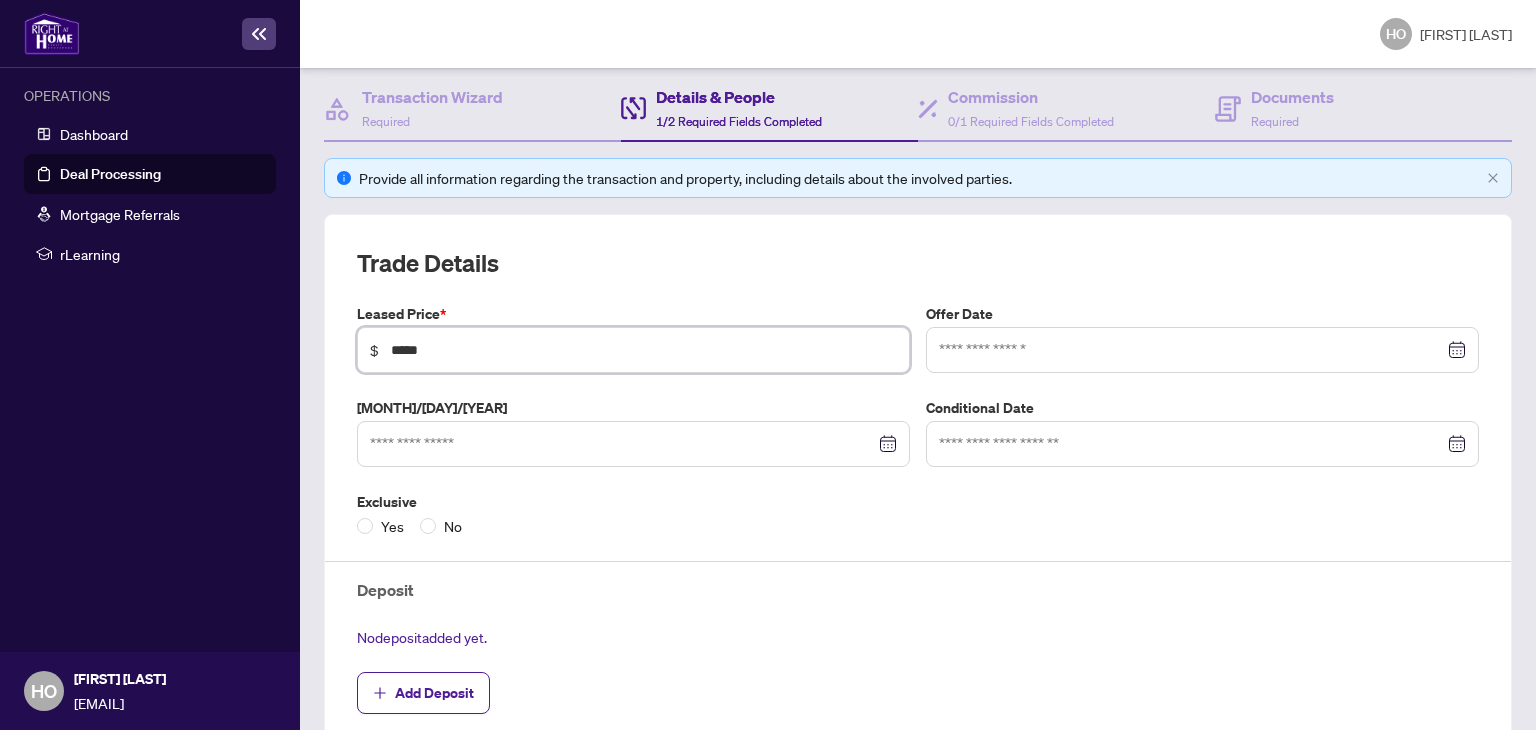 click at bounding box center (1202, 350) 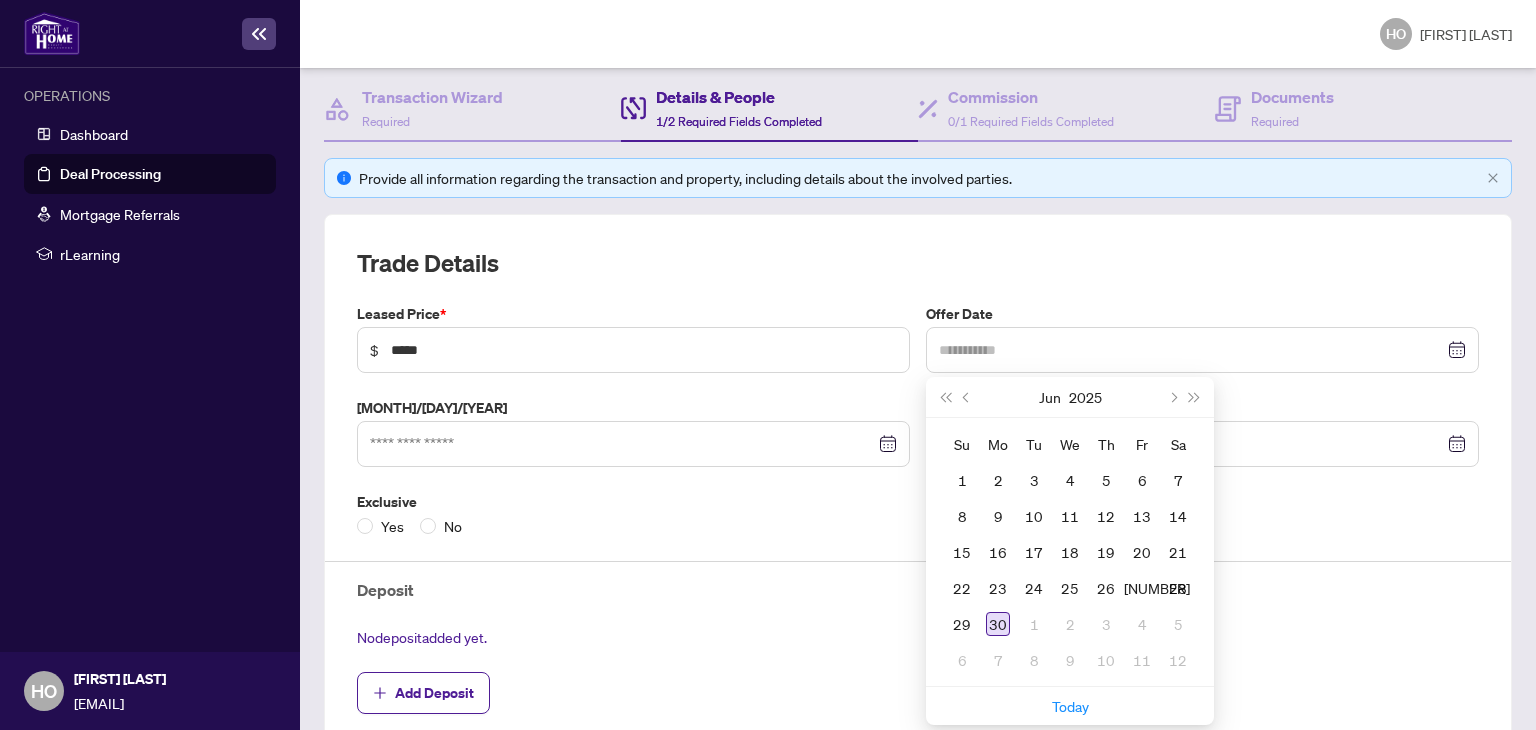 click on "30" at bounding box center (998, 624) 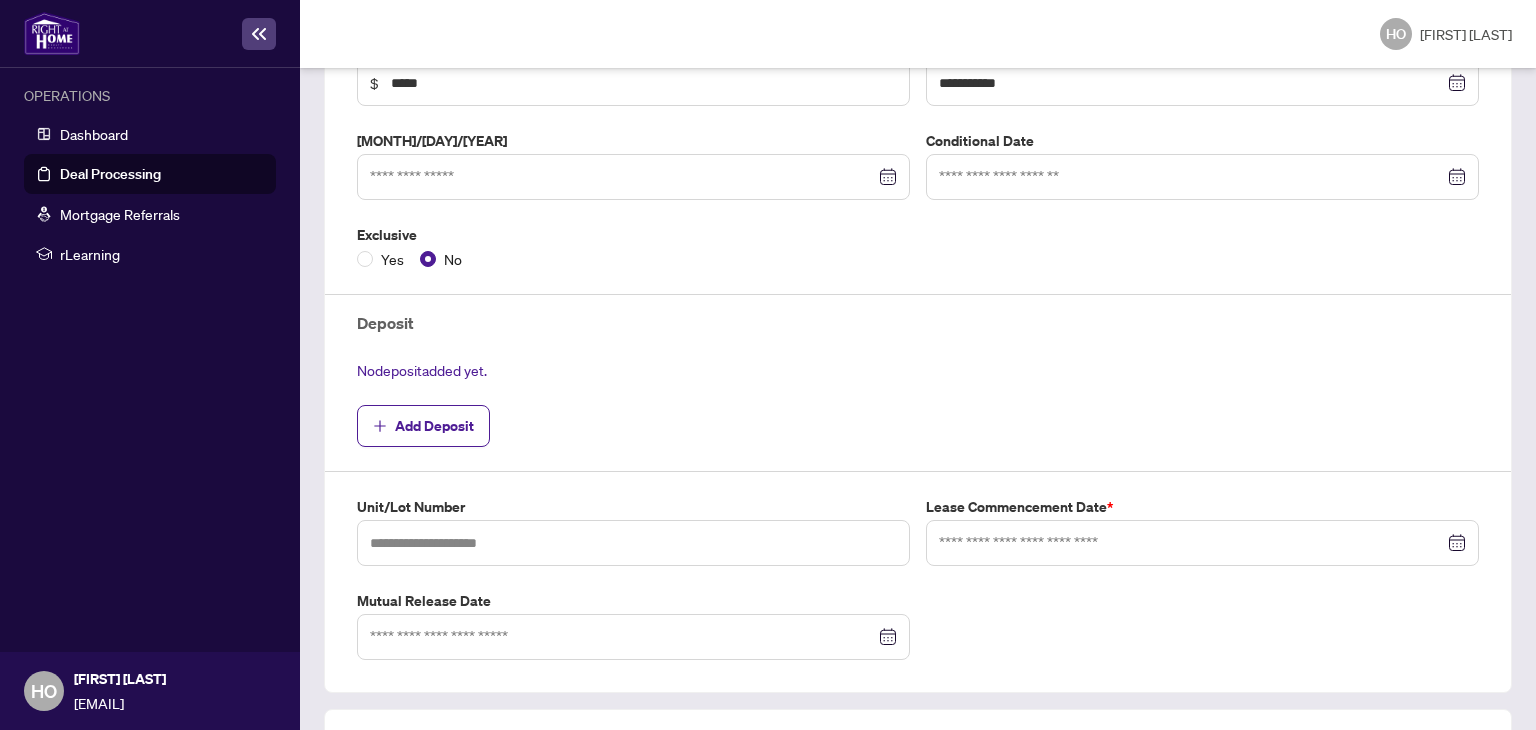 scroll, scrollTop: 471, scrollLeft: 0, axis: vertical 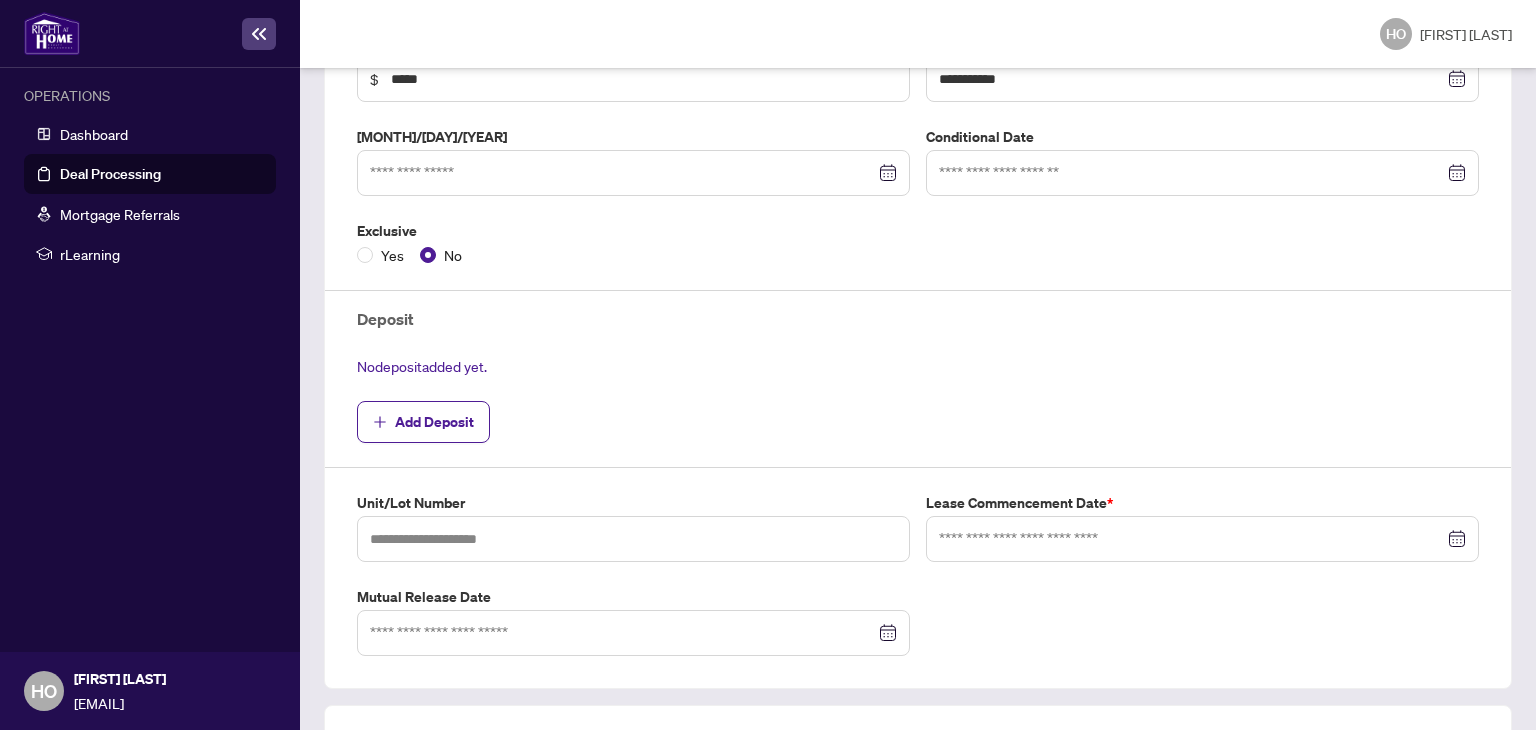 click at bounding box center (1202, 79) 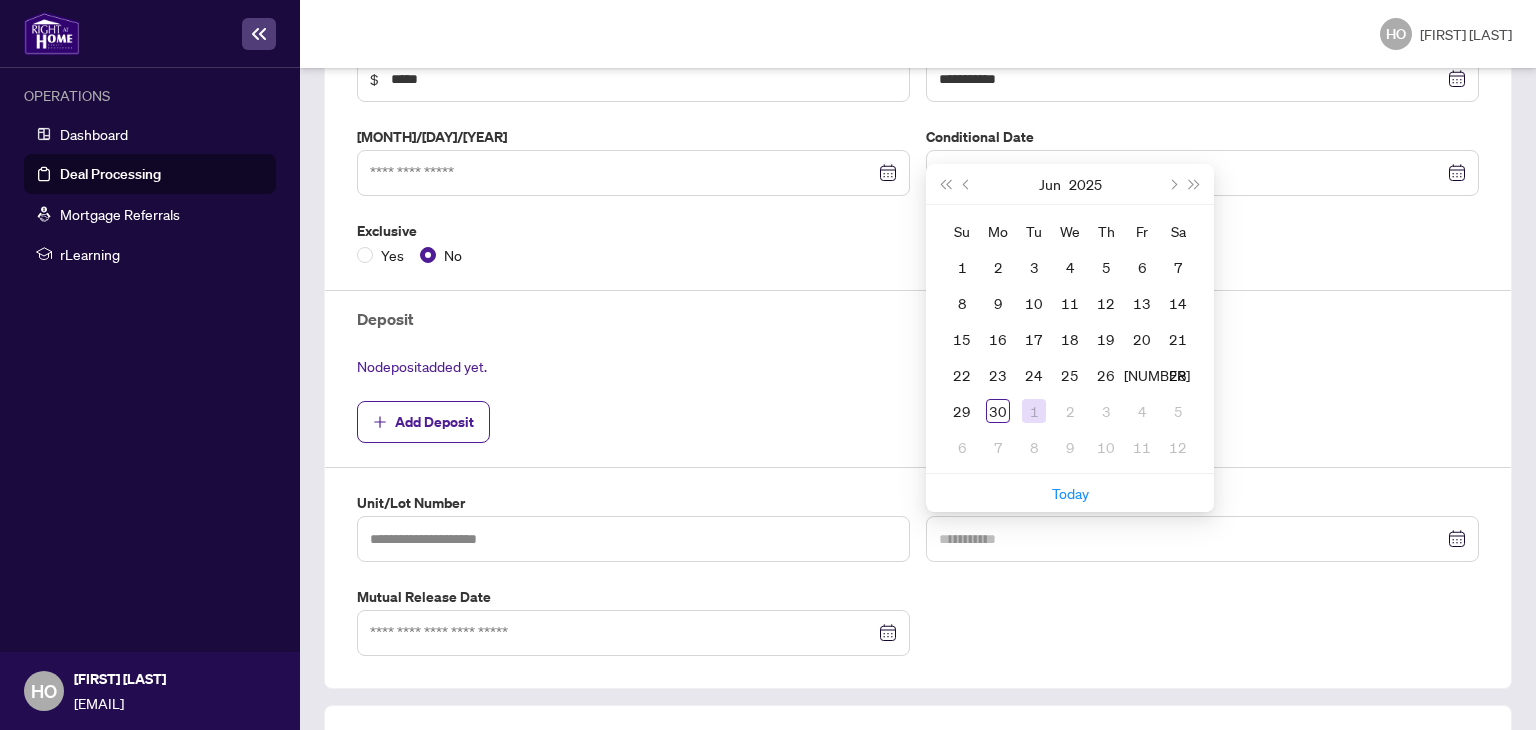 click on "1" at bounding box center [1034, 411] 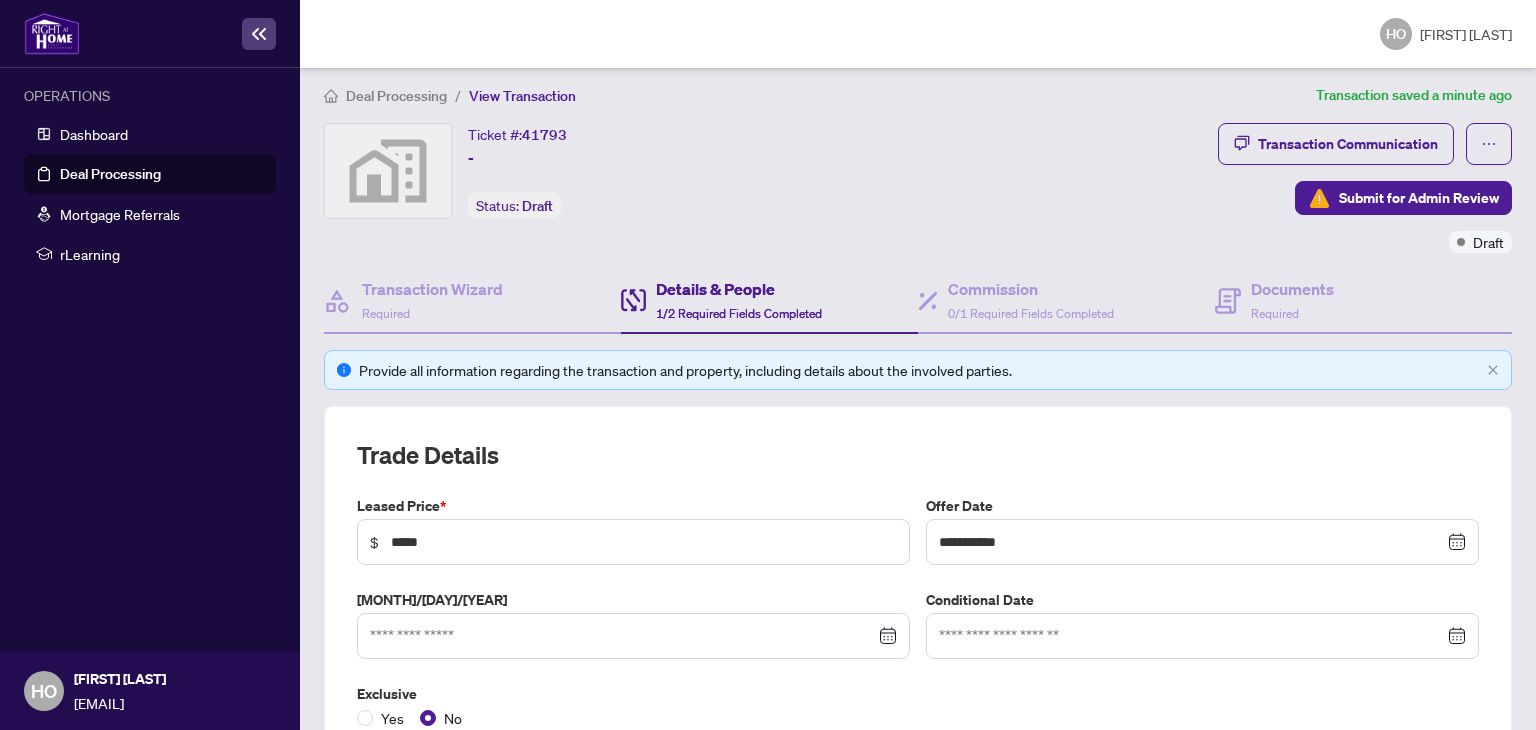 scroll, scrollTop: 0, scrollLeft: 0, axis: both 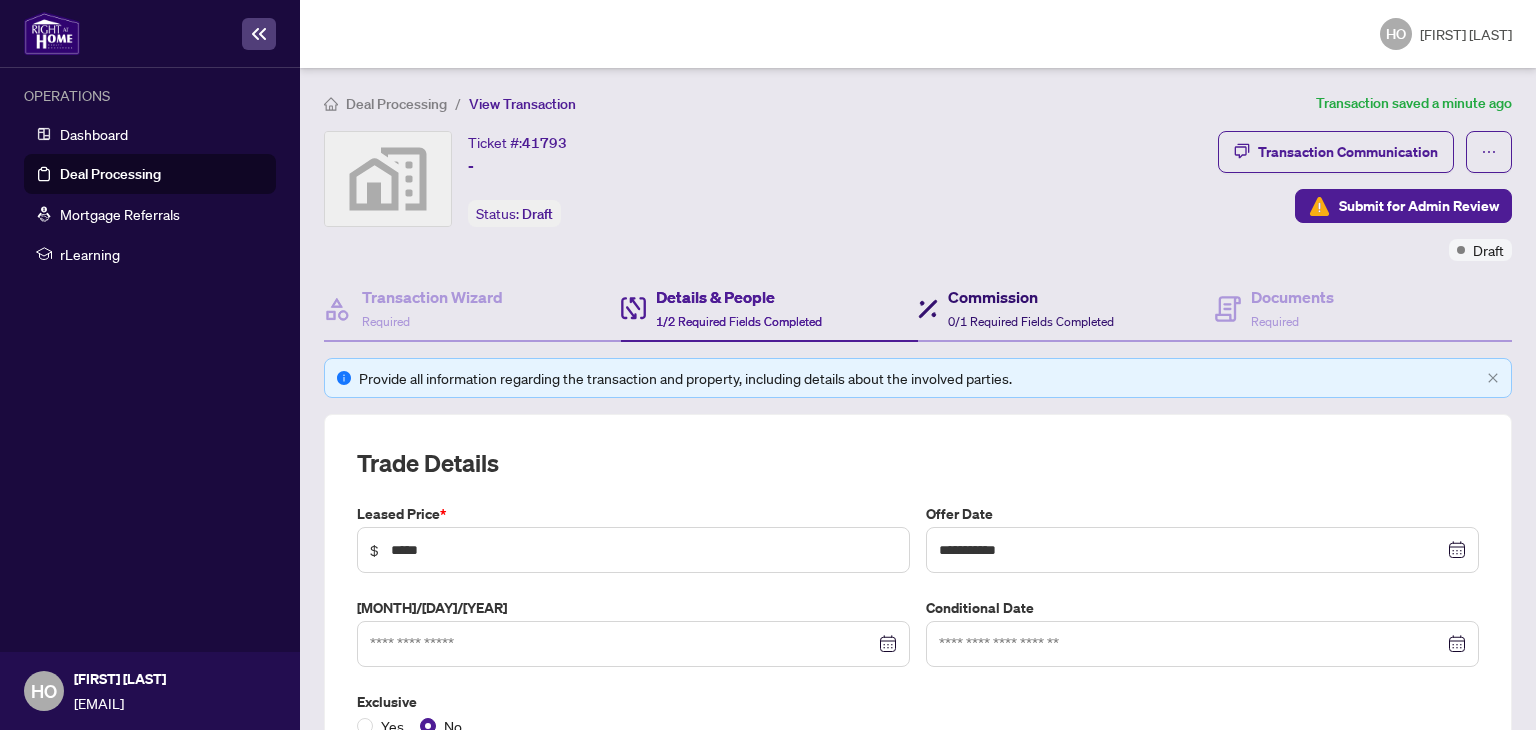 click on "Commission 0/1 Required Fields Completed" at bounding box center [1031, 308] 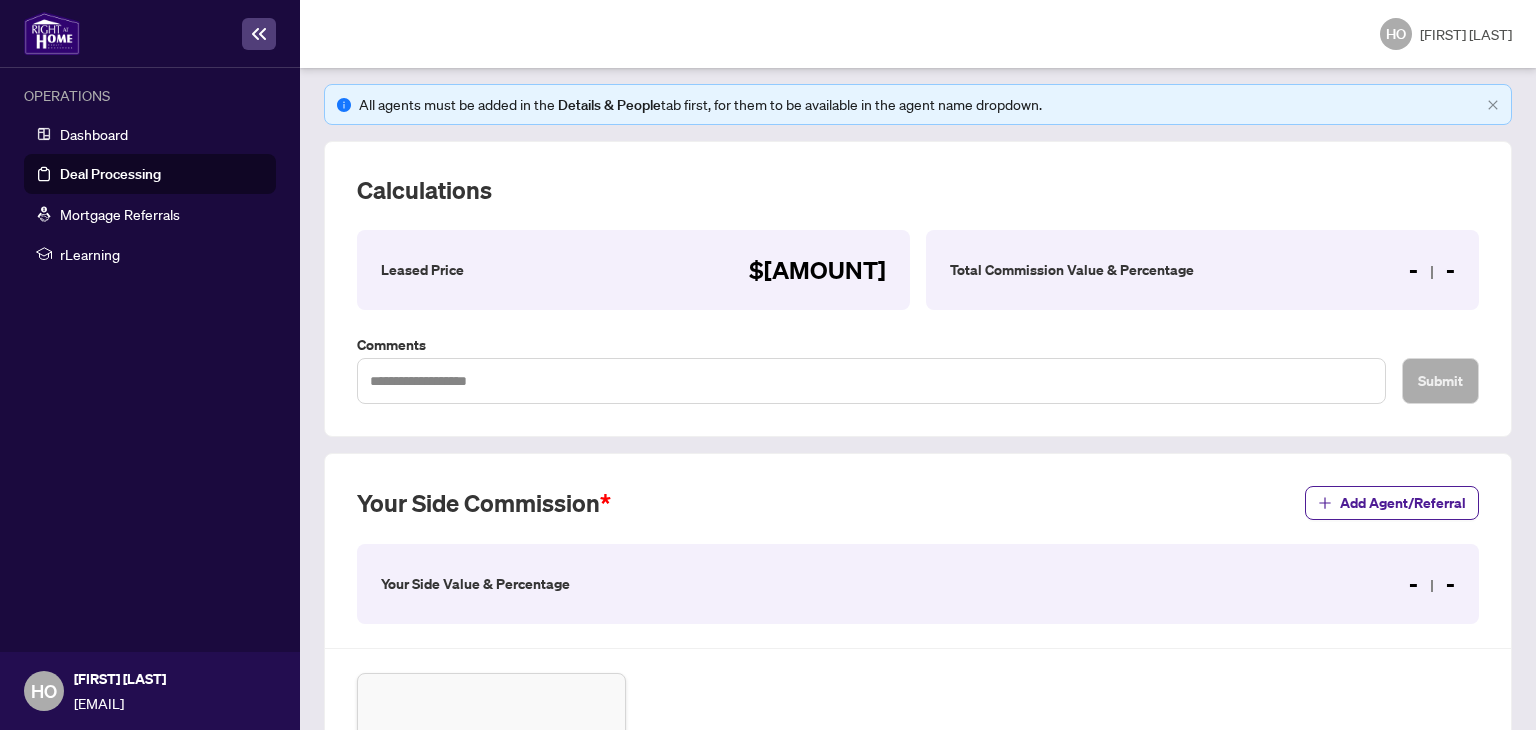 scroll, scrollTop: 262, scrollLeft: 0, axis: vertical 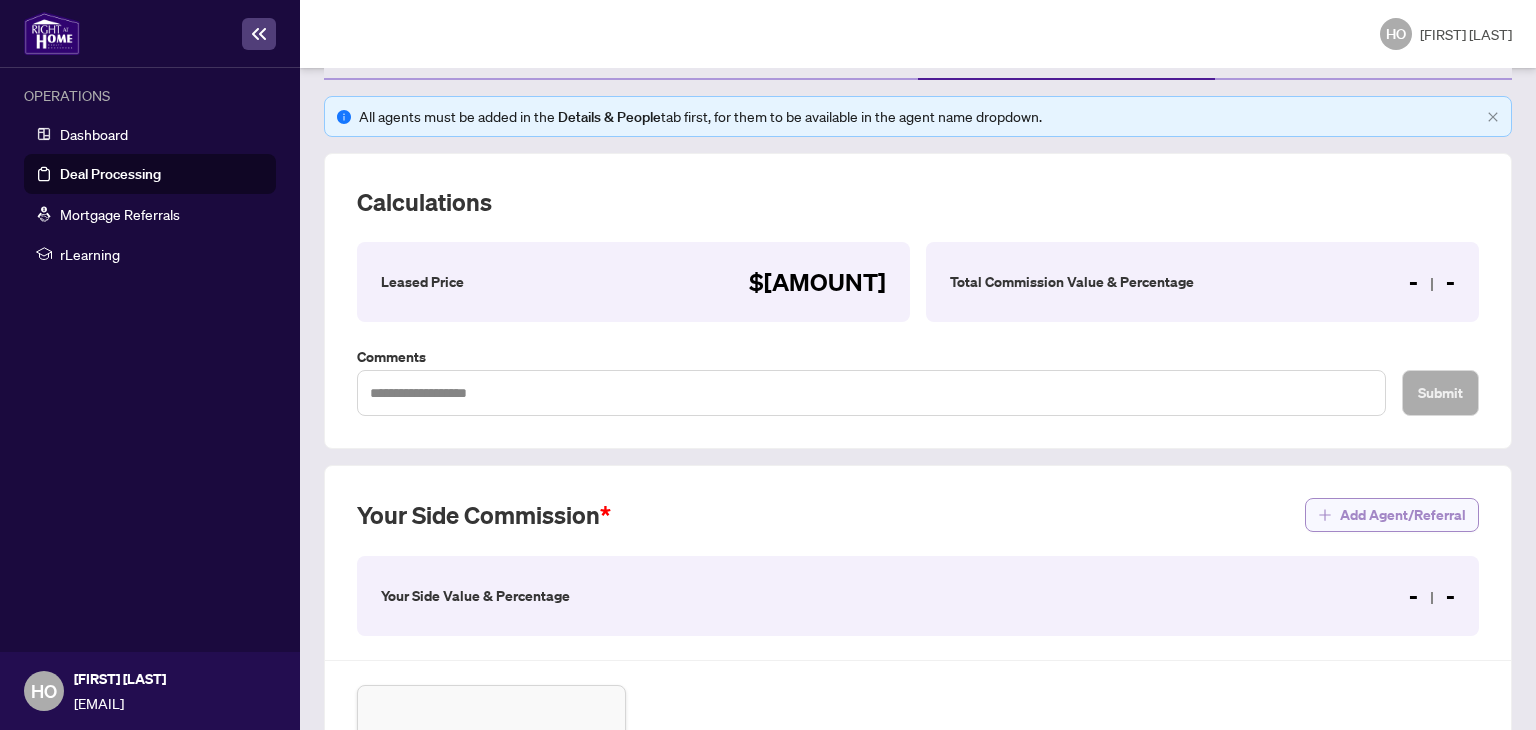 click on "Add Agent/Referral" at bounding box center (1403, 515) 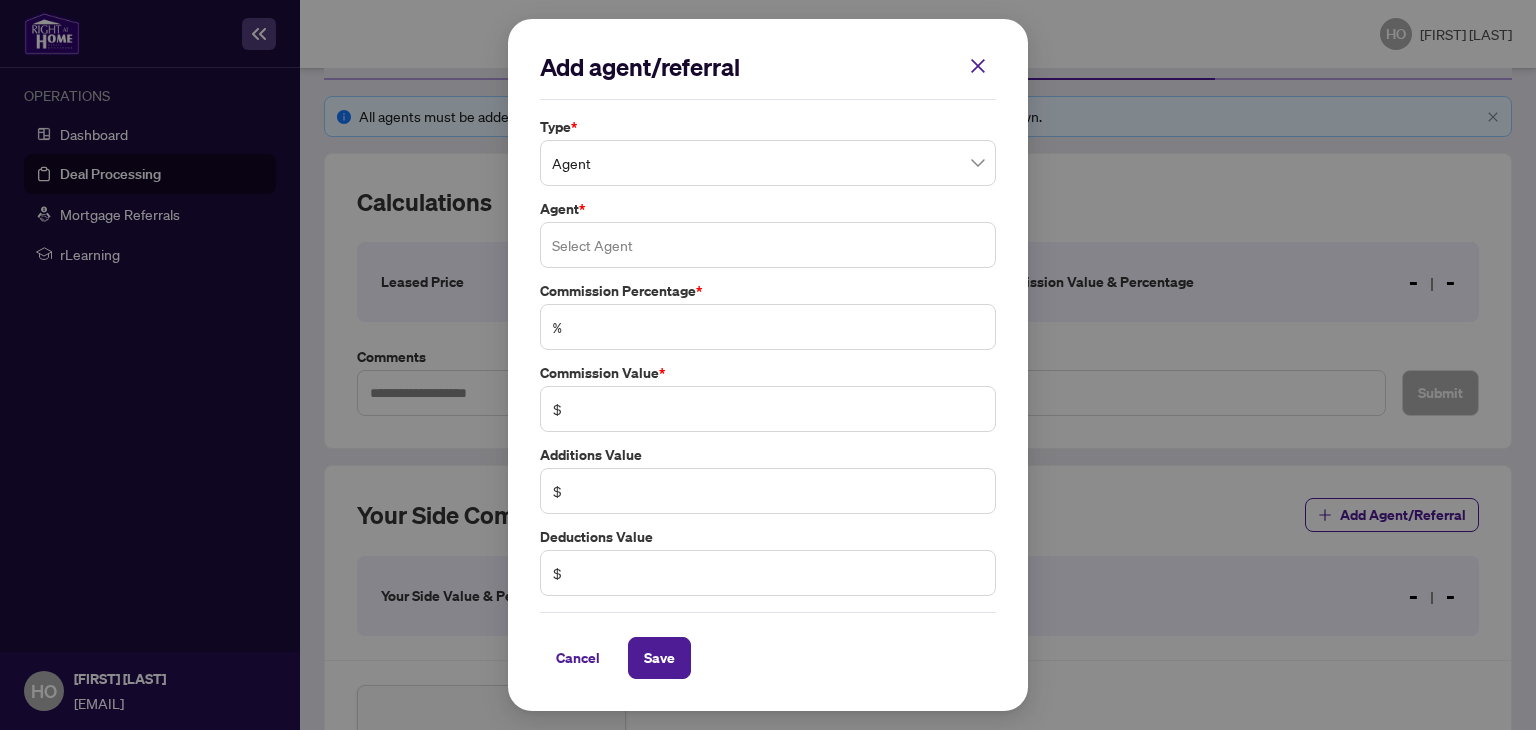 click at bounding box center (768, 245) 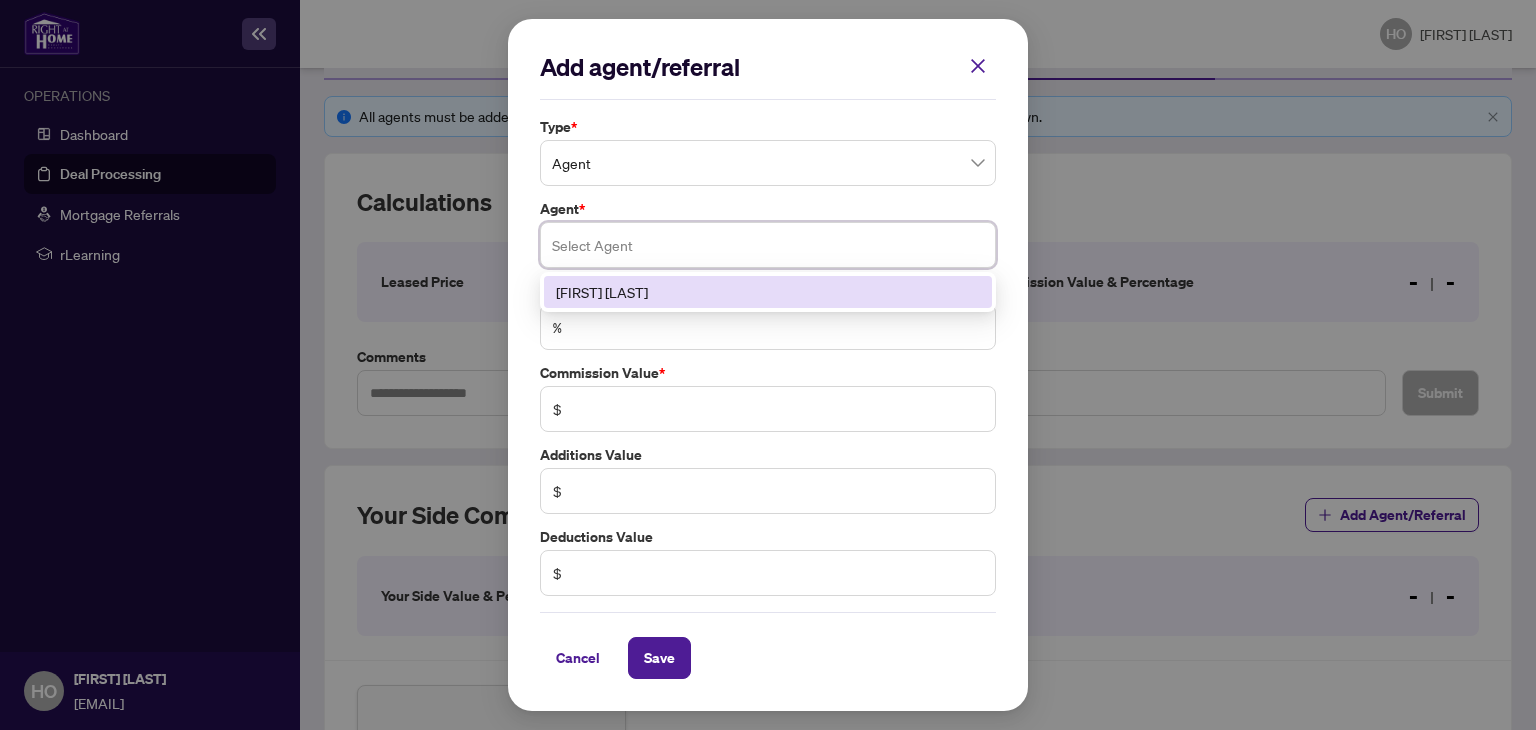 click on "[FIRST] [LAST]" at bounding box center [768, 292] 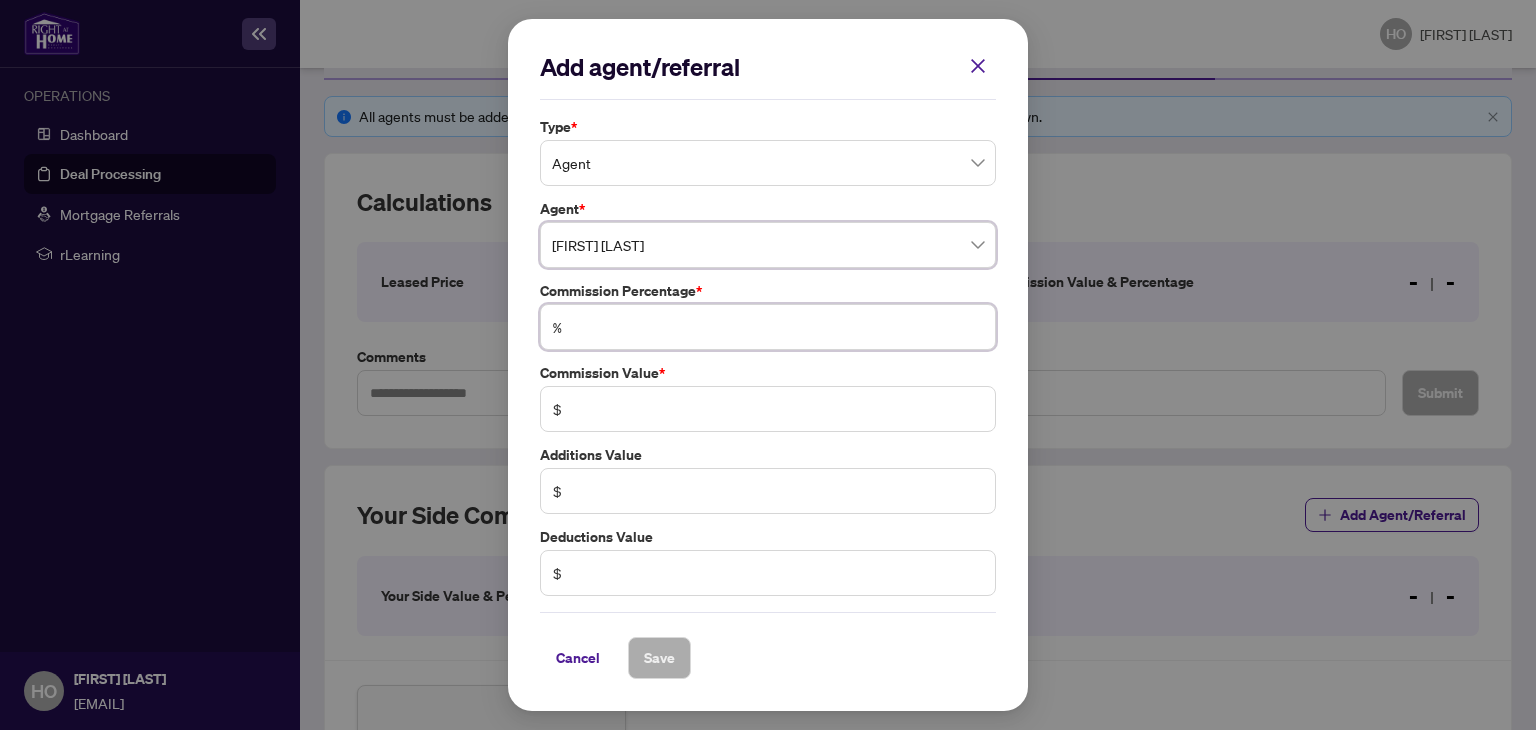 click at bounding box center (778, 327) 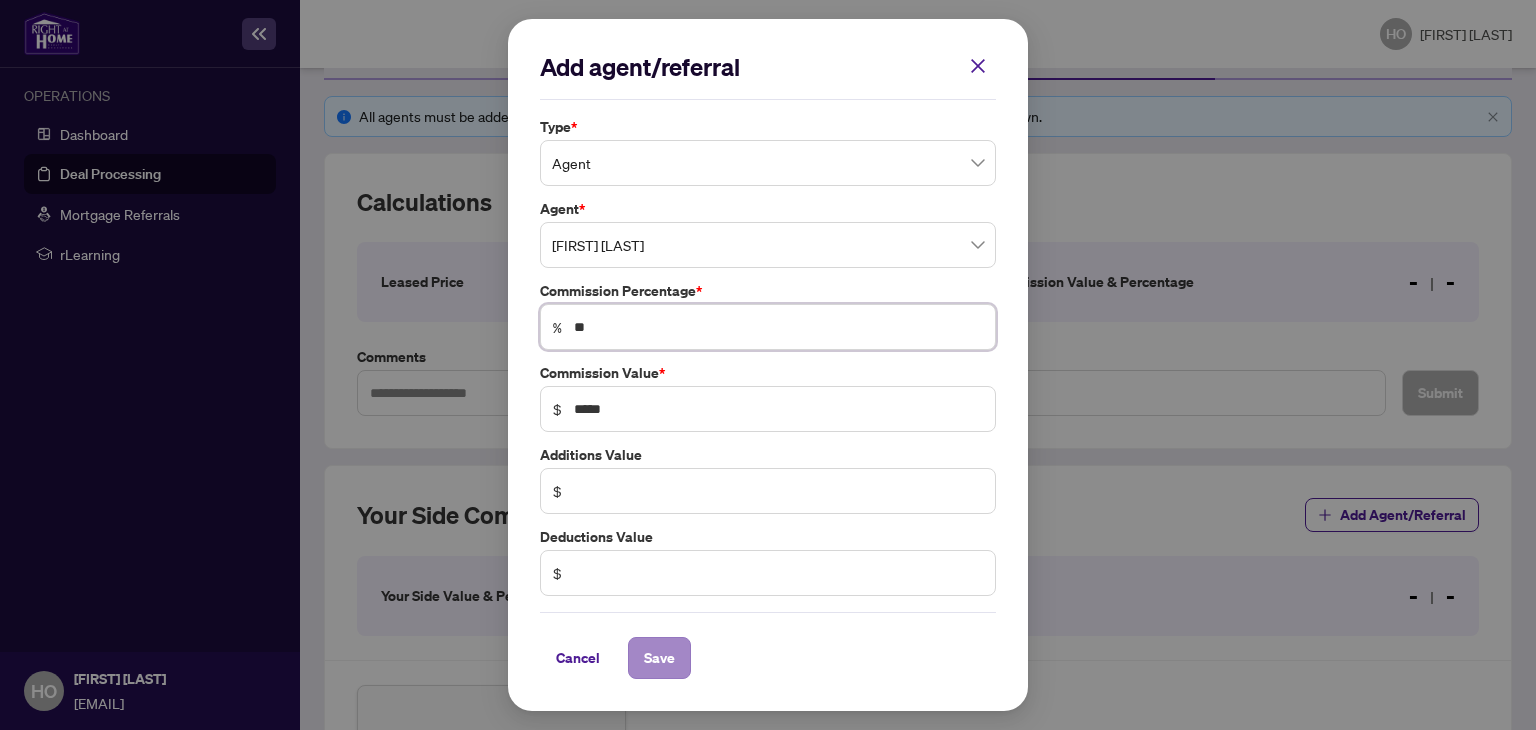 type on "**" 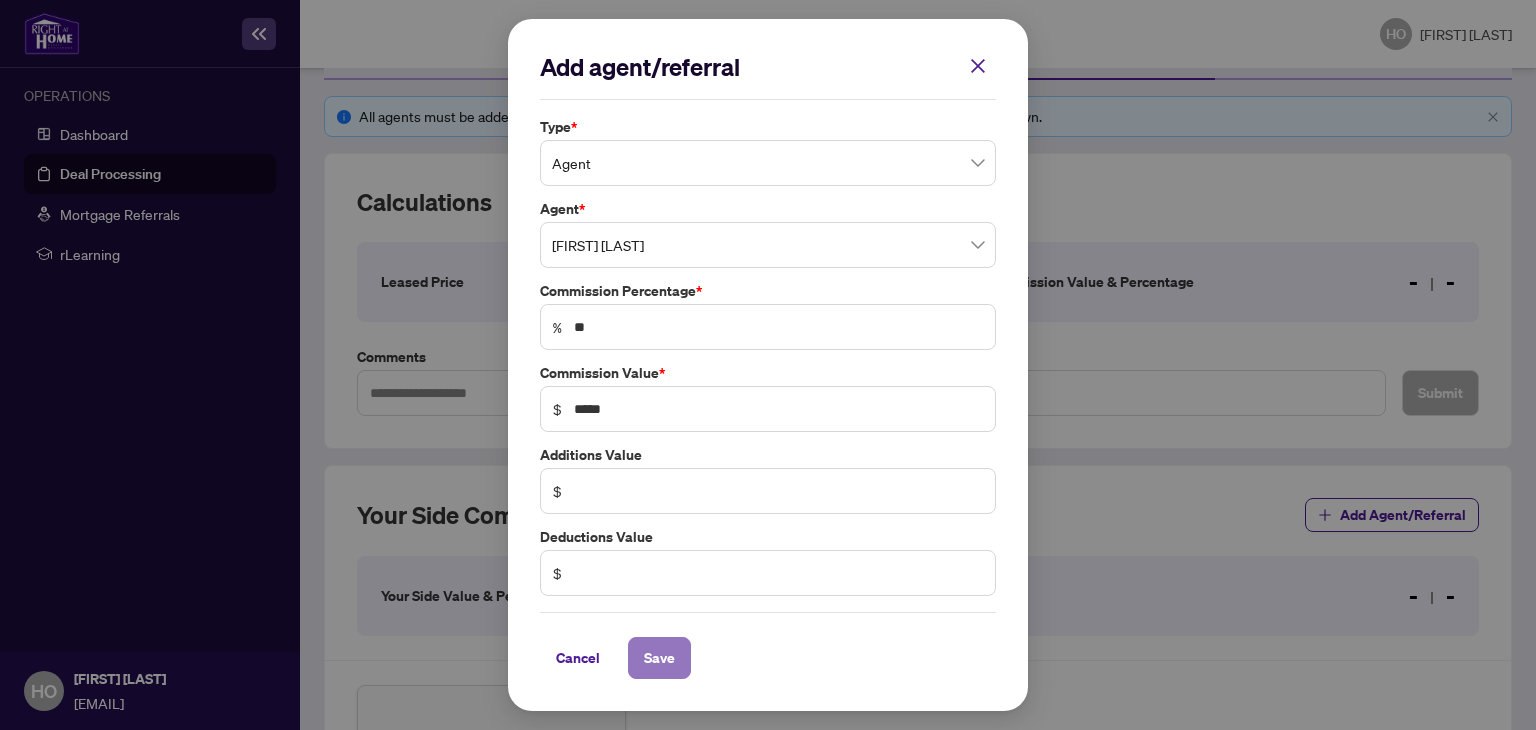 click on "Save" at bounding box center [659, 658] 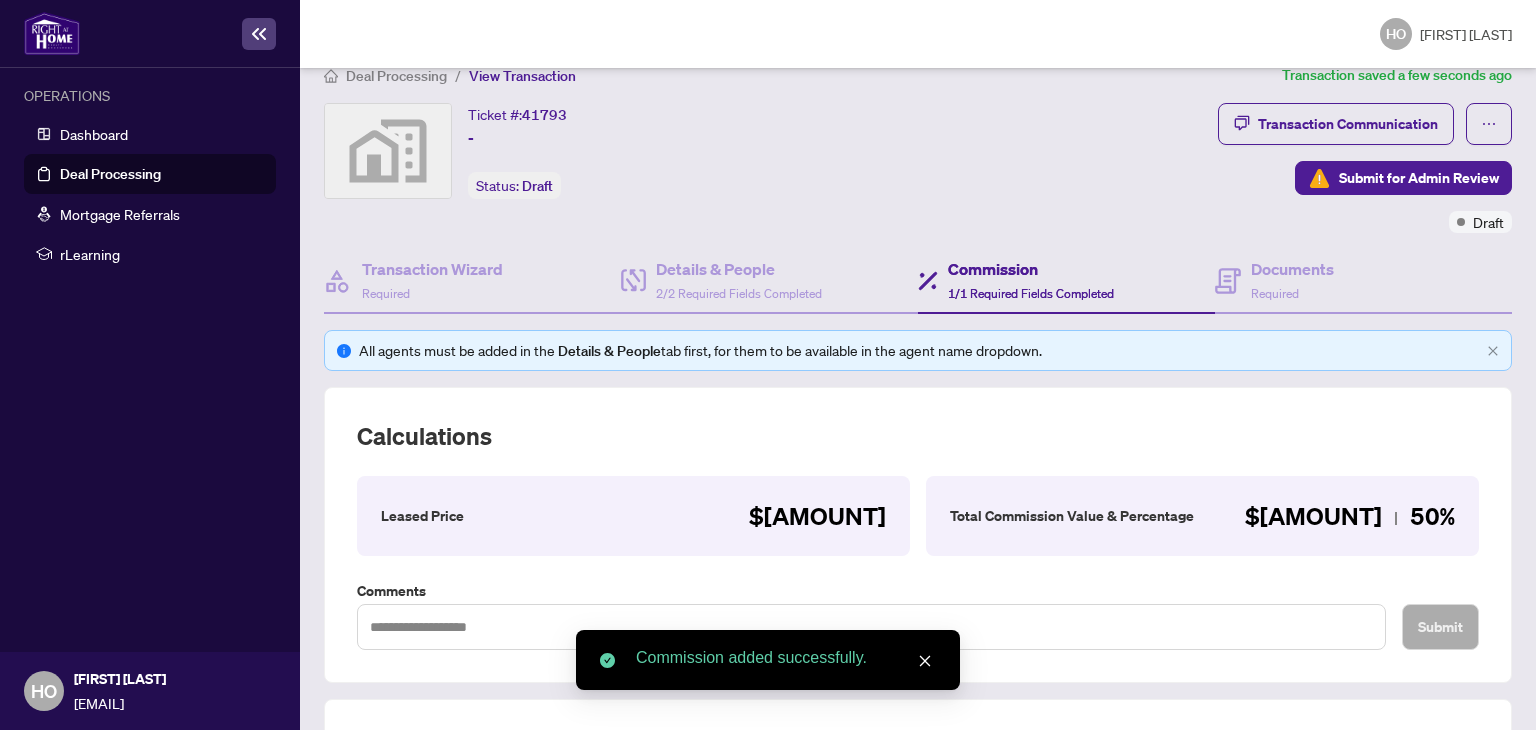 scroll, scrollTop: 11, scrollLeft: 0, axis: vertical 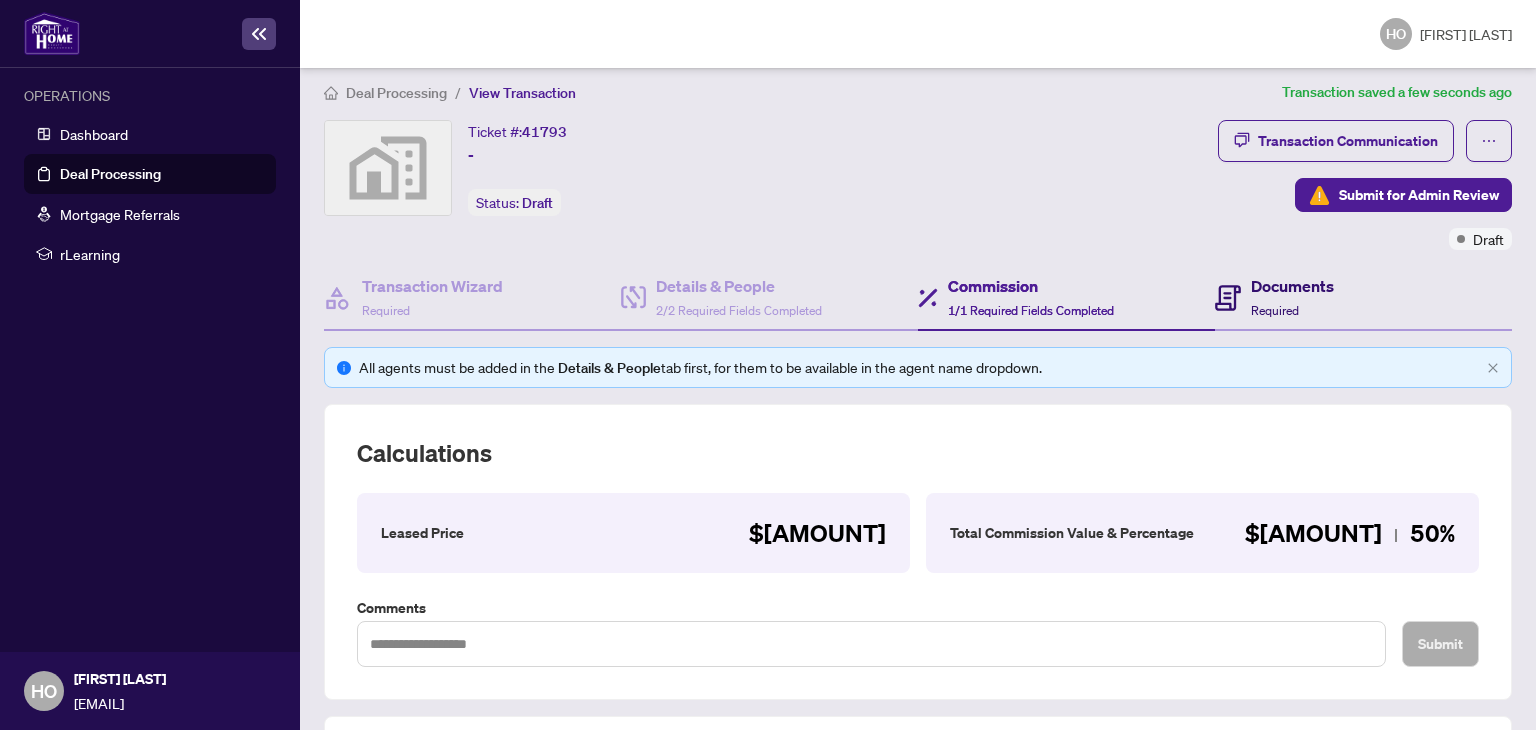 click on "Documents" at bounding box center [1292, 286] 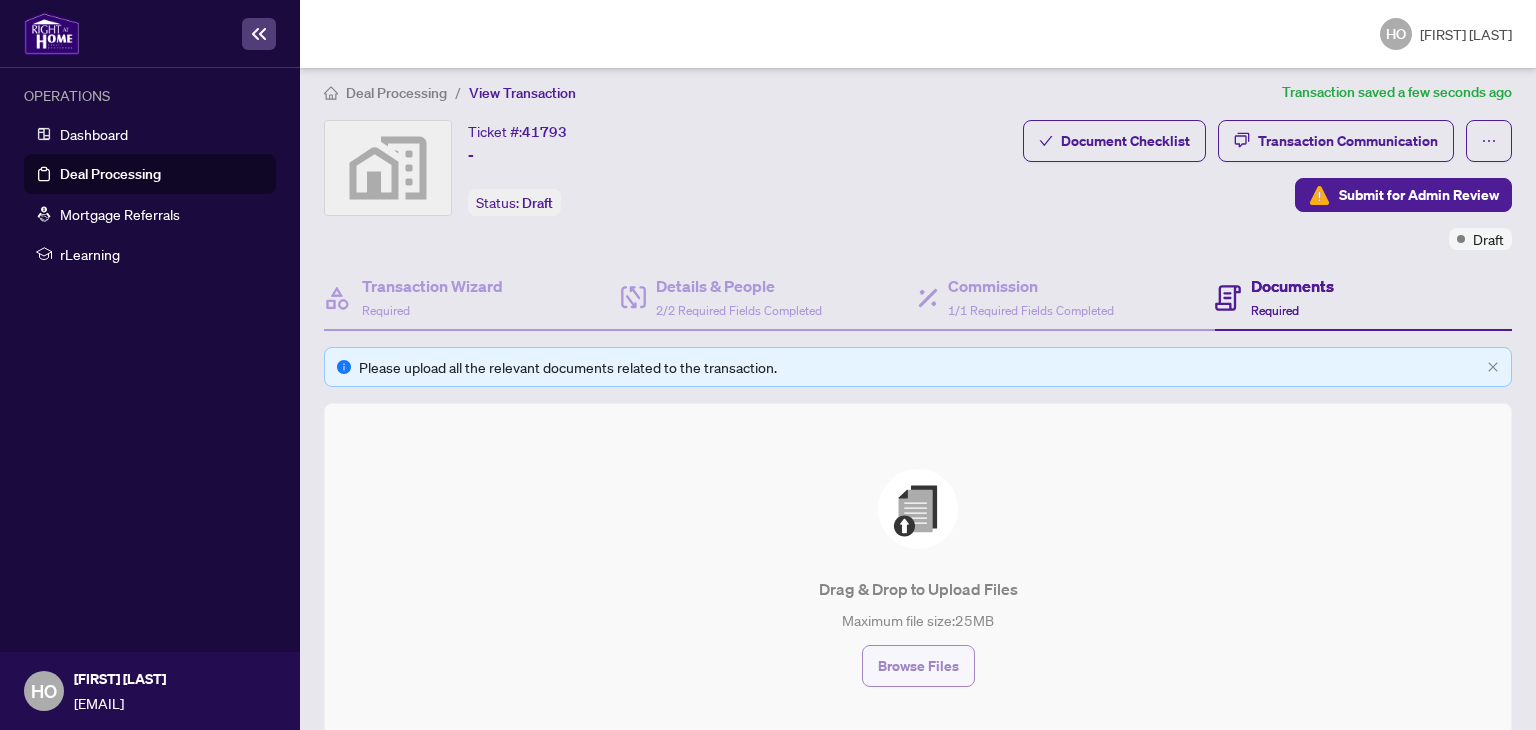 click on "Browse Files" at bounding box center (918, 666) 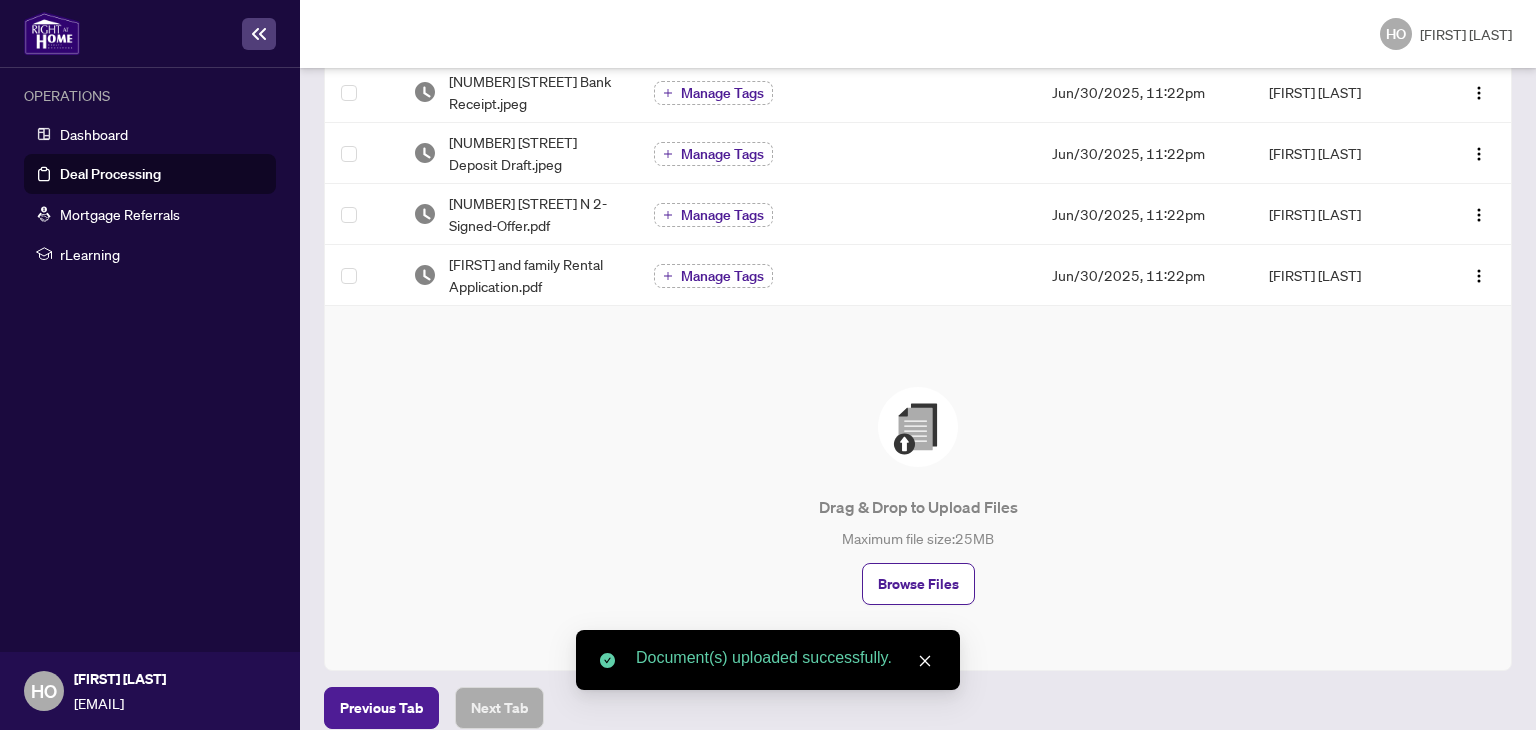 scroll, scrollTop: 429, scrollLeft: 0, axis: vertical 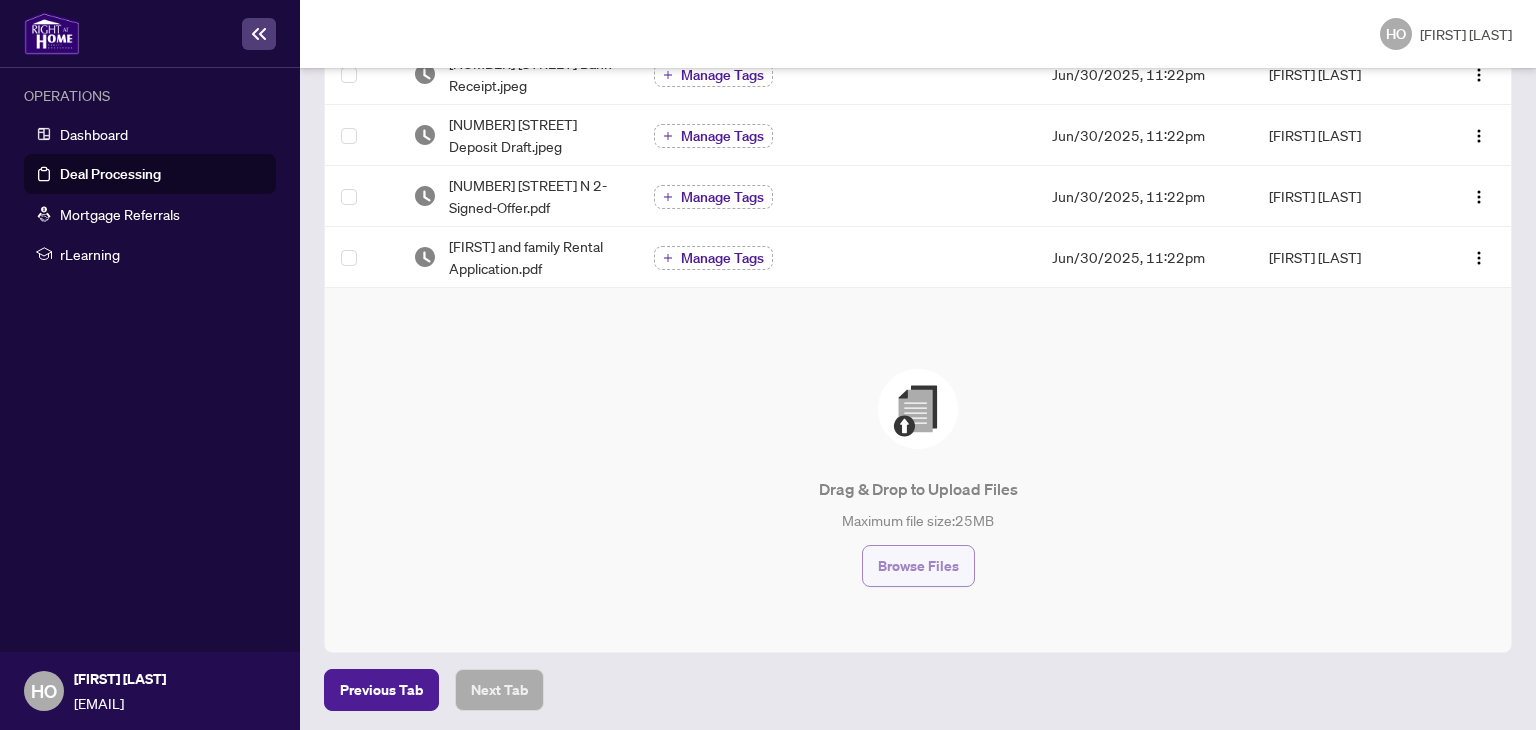 click on "Browse Files" at bounding box center (918, 566) 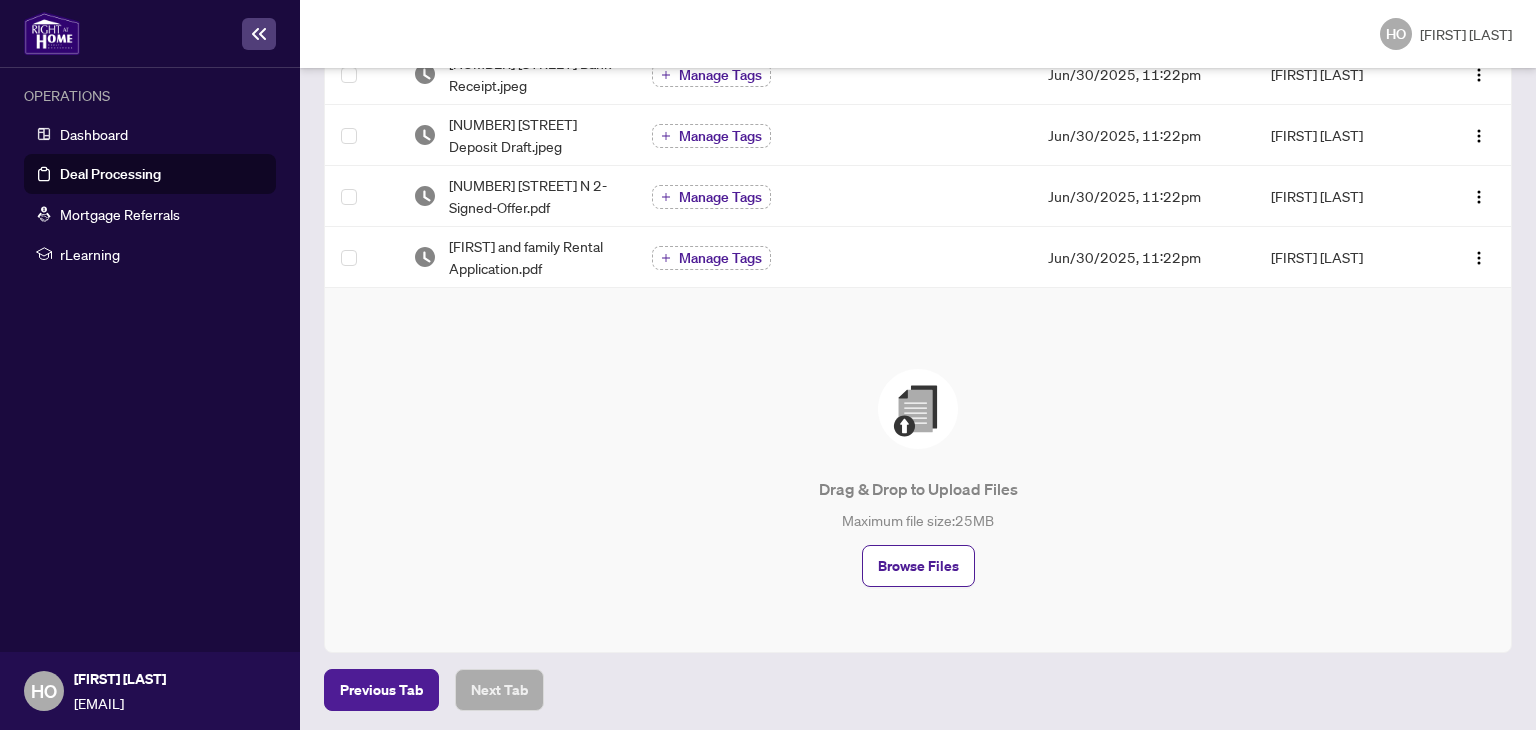 scroll, scrollTop: 0, scrollLeft: 0, axis: both 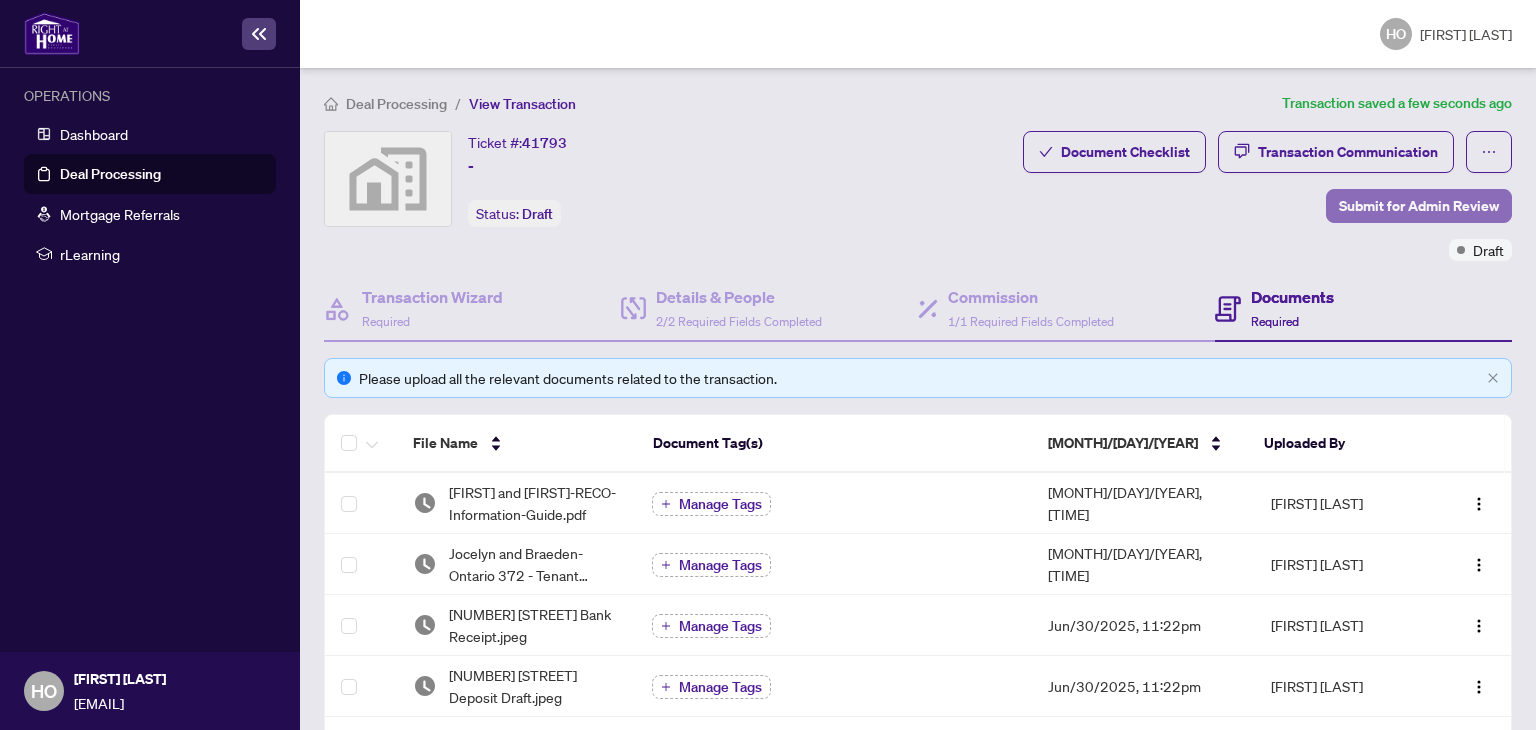 click on "Submit for Admin Review" at bounding box center [1419, 206] 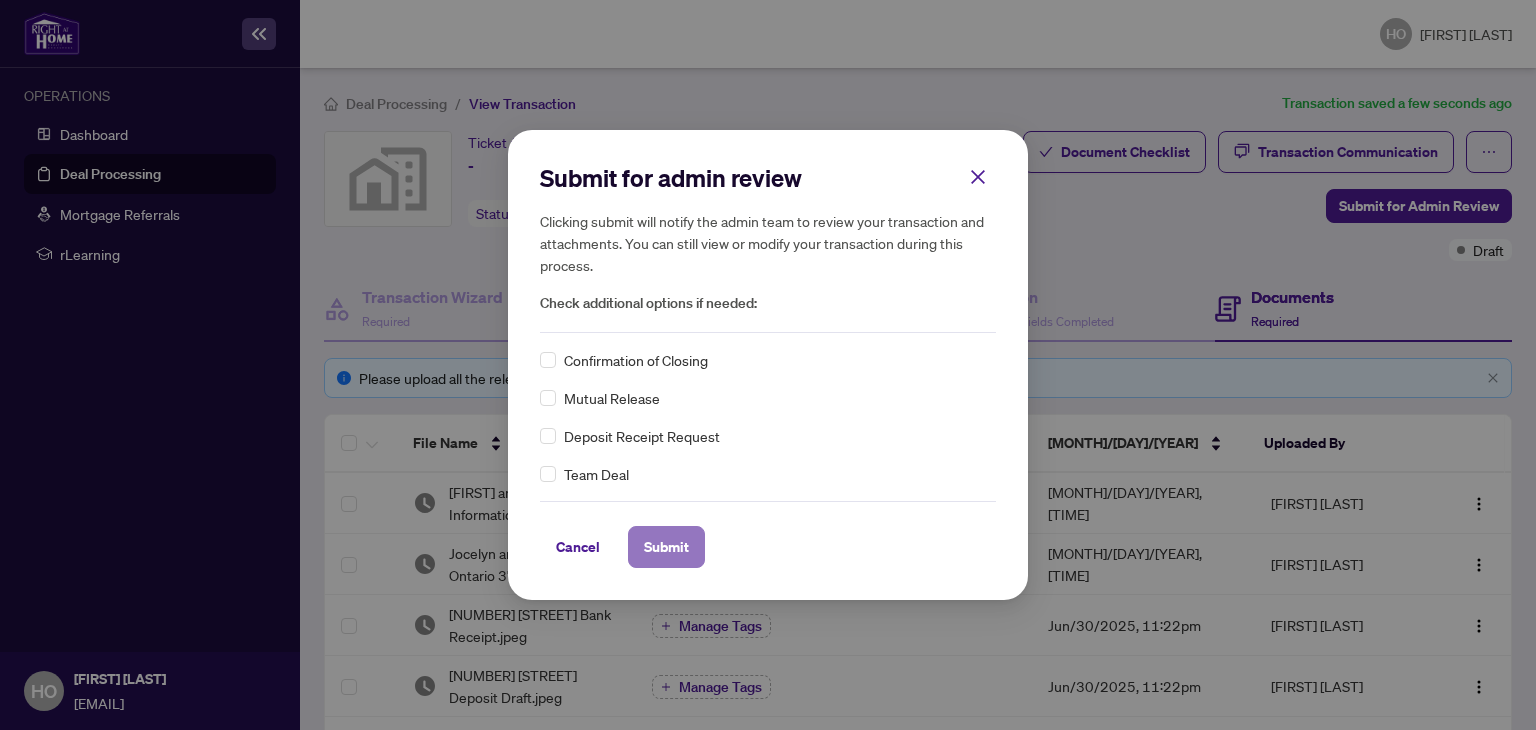 click on "Submit" at bounding box center (666, 547) 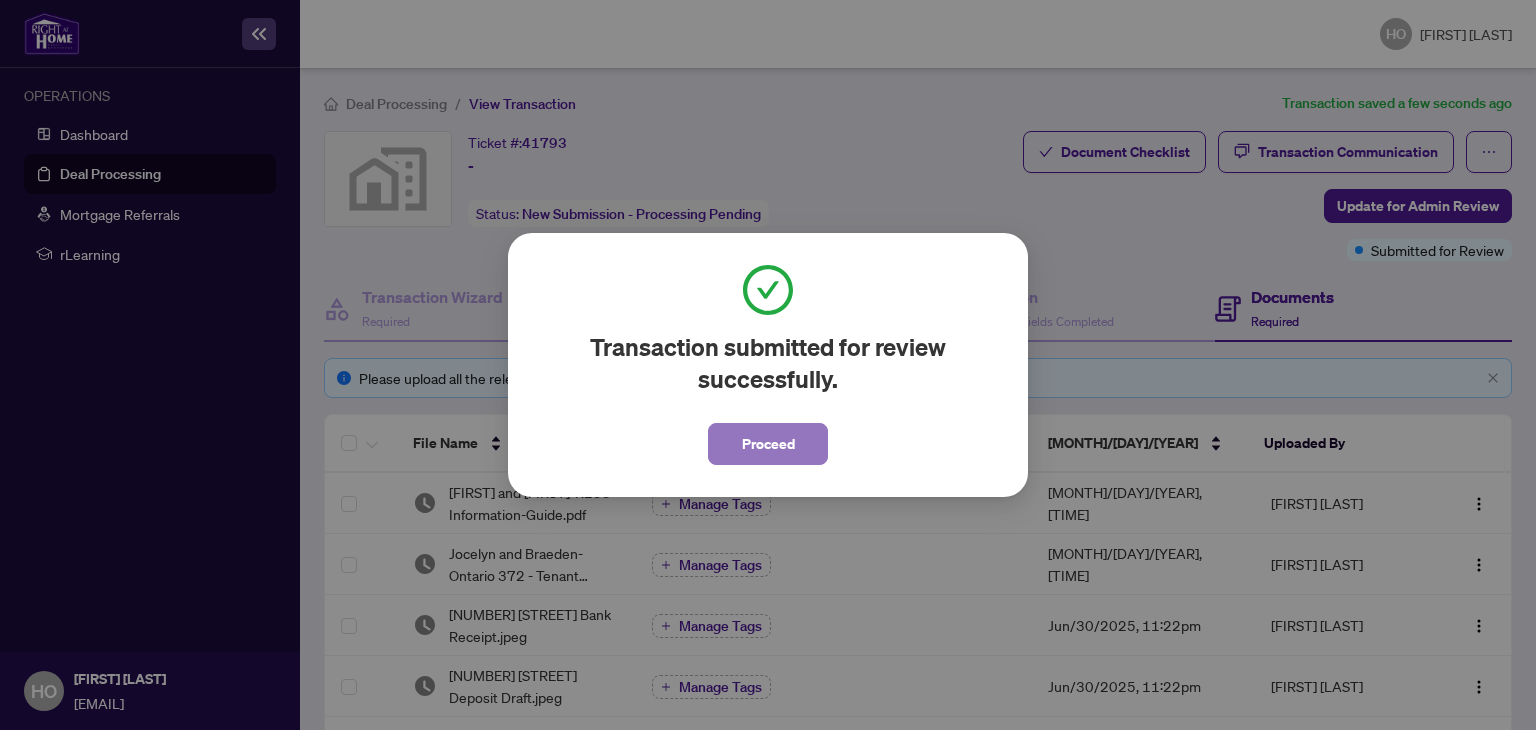 click on "Proceed" at bounding box center [768, 444] 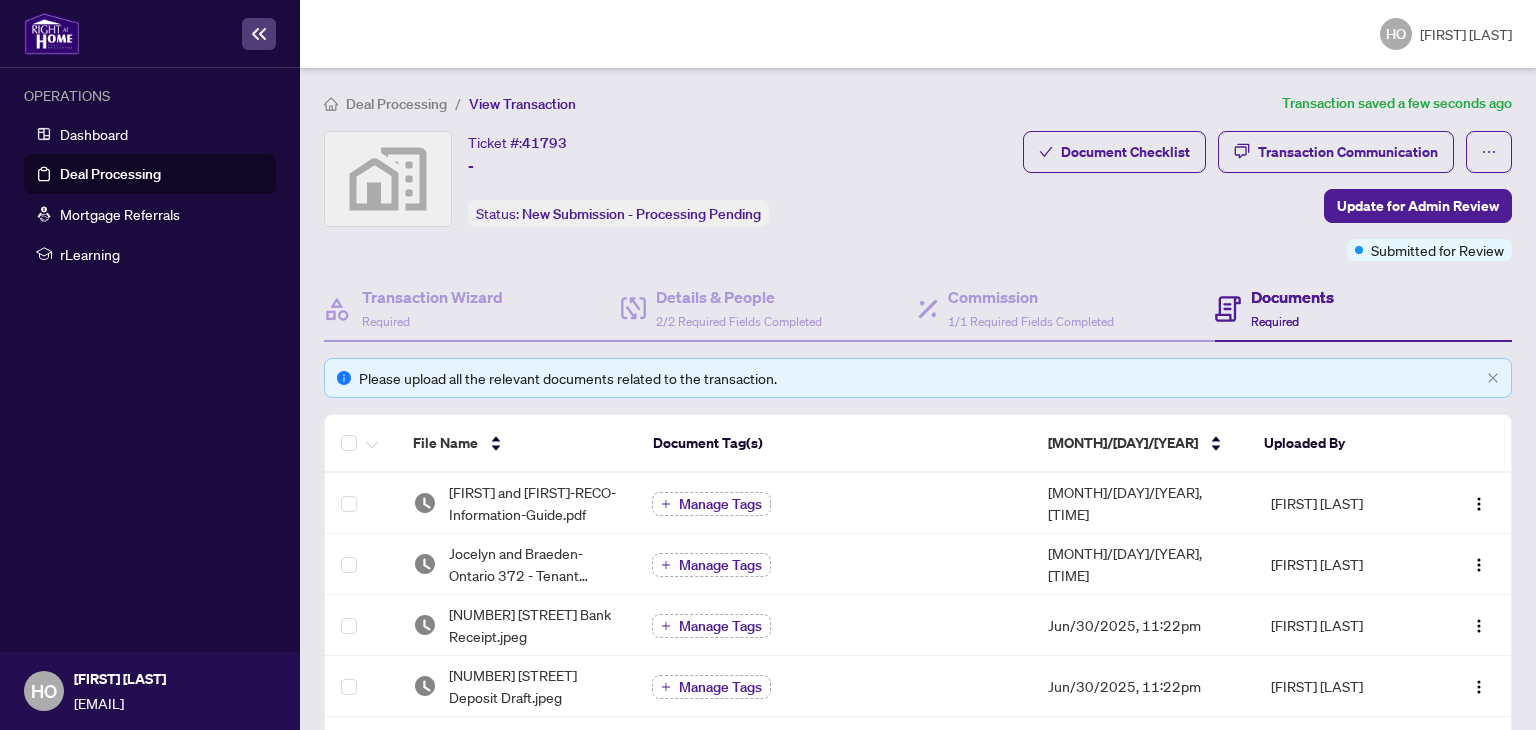 click on "Deal Processing" at bounding box center [110, 174] 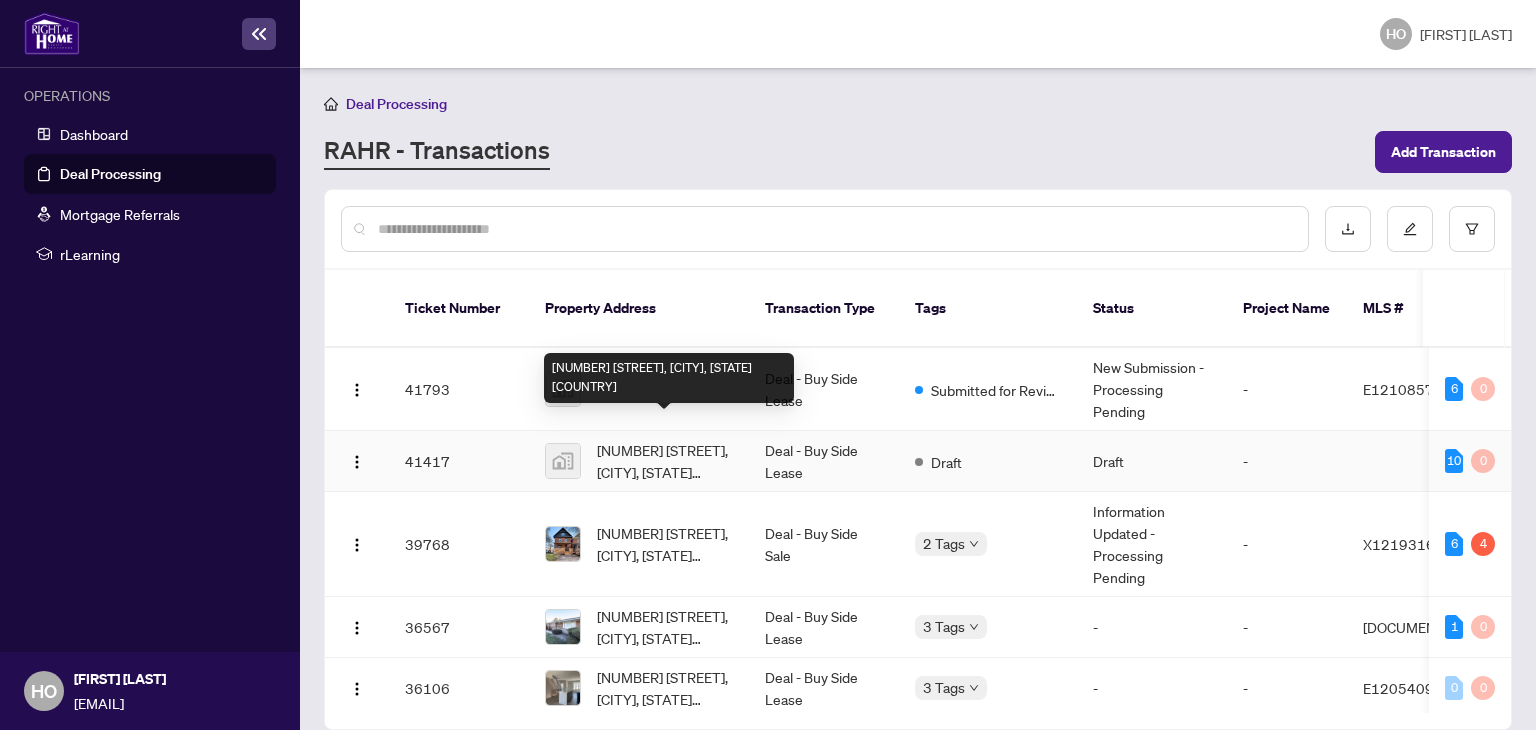 click on "[NUMBER] [STREET], [CITY], [STATE] [COUNTRY]" at bounding box center (665, 461) 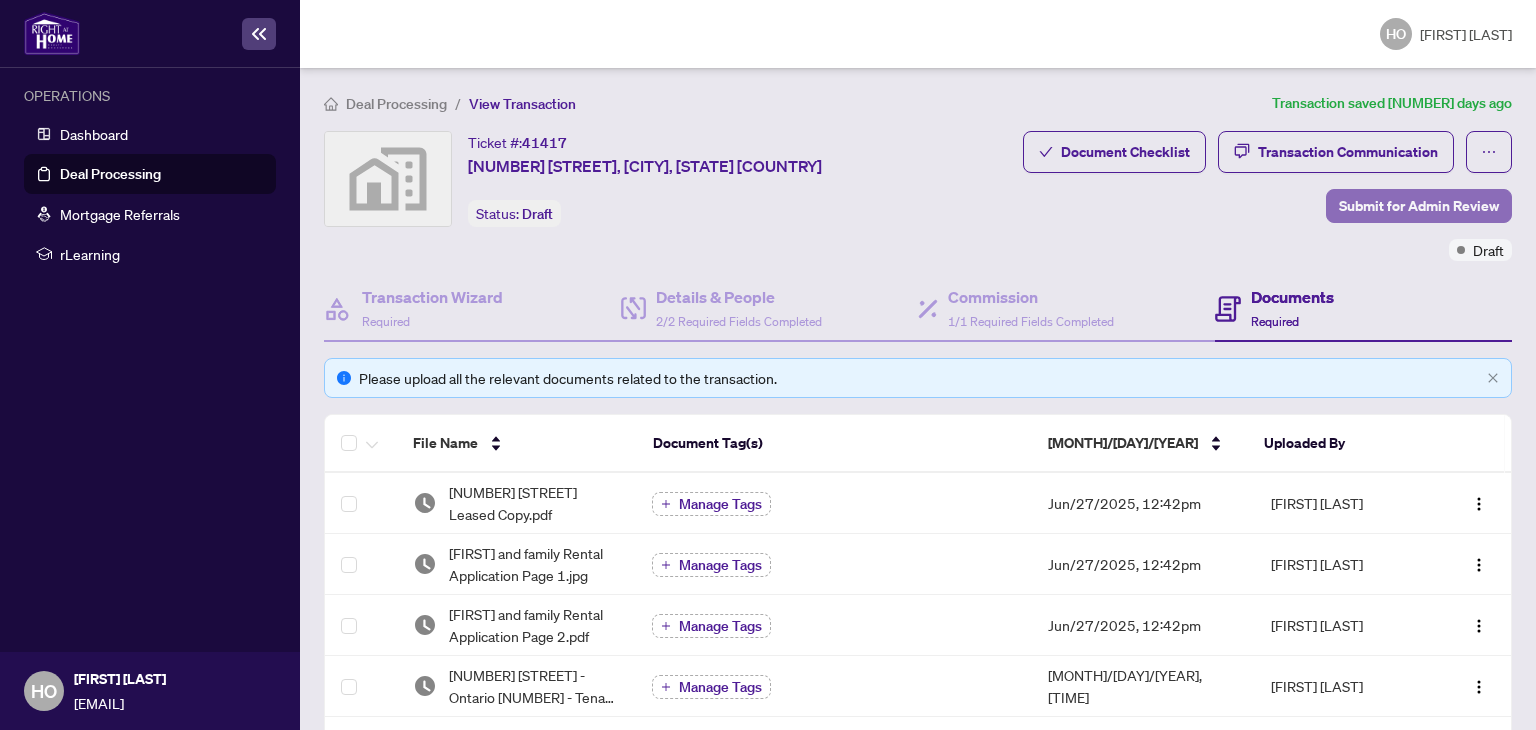 click on "Submit for Admin Review" at bounding box center [1419, 206] 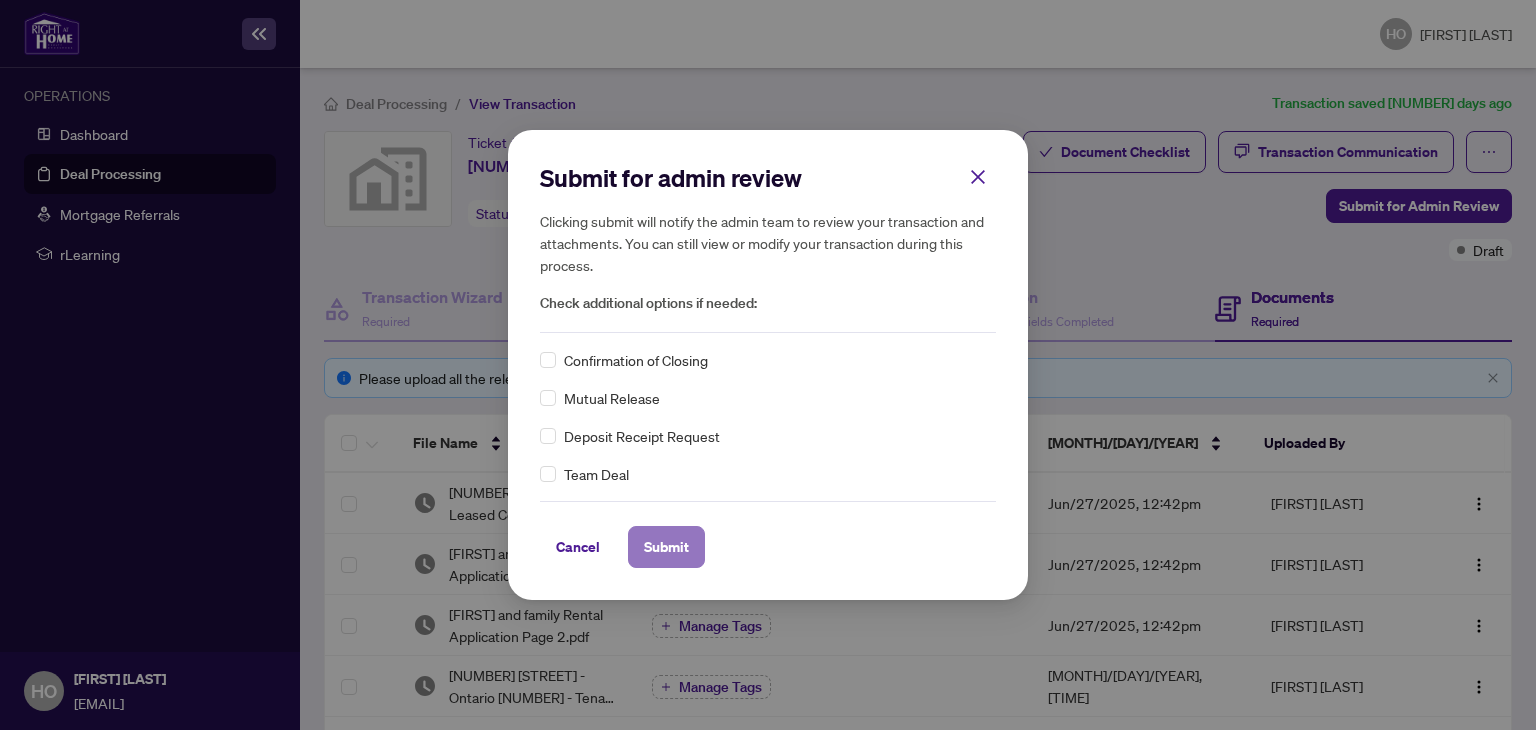 click on "Submit" at bounding box center [666, 547] 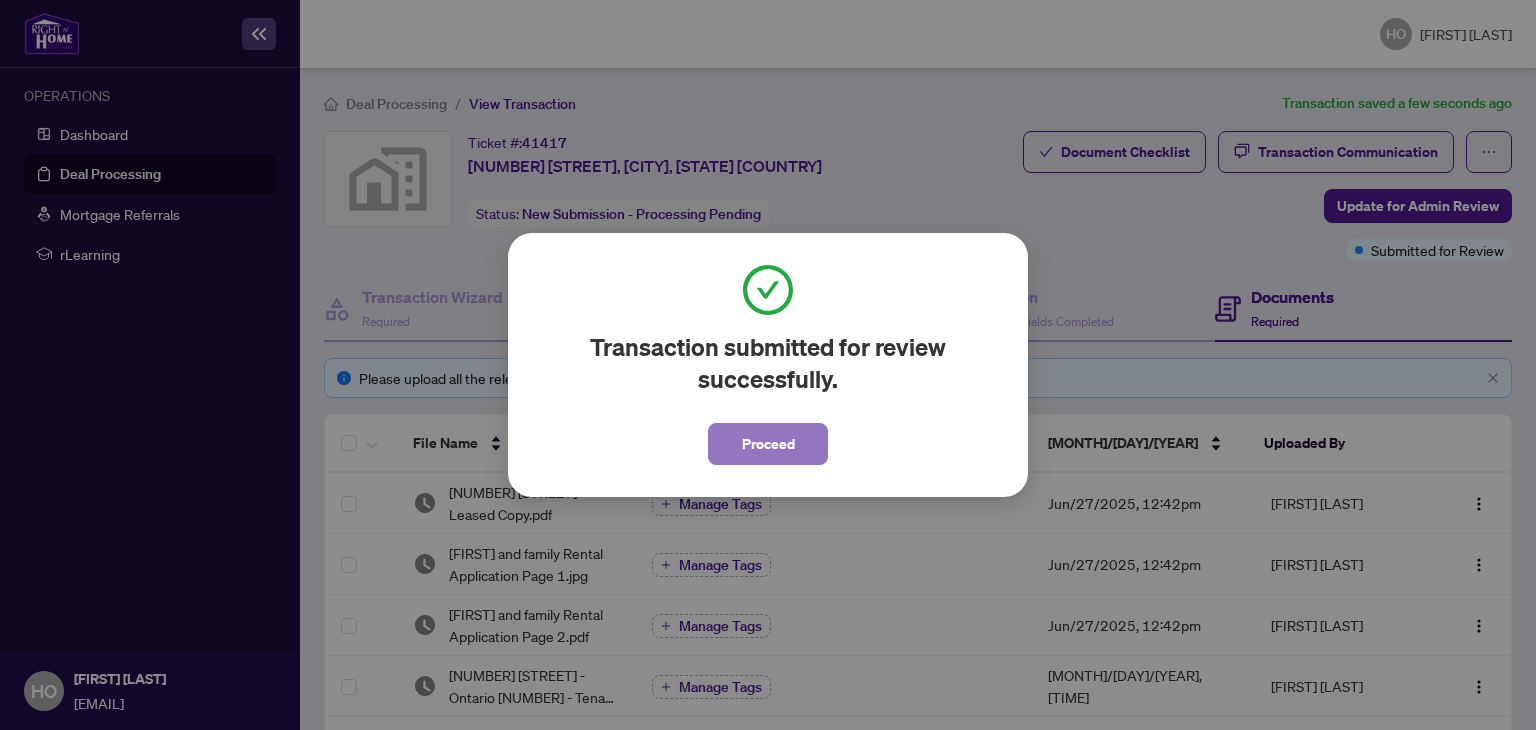 click on "Proceed" at bounding box center (768, 444) 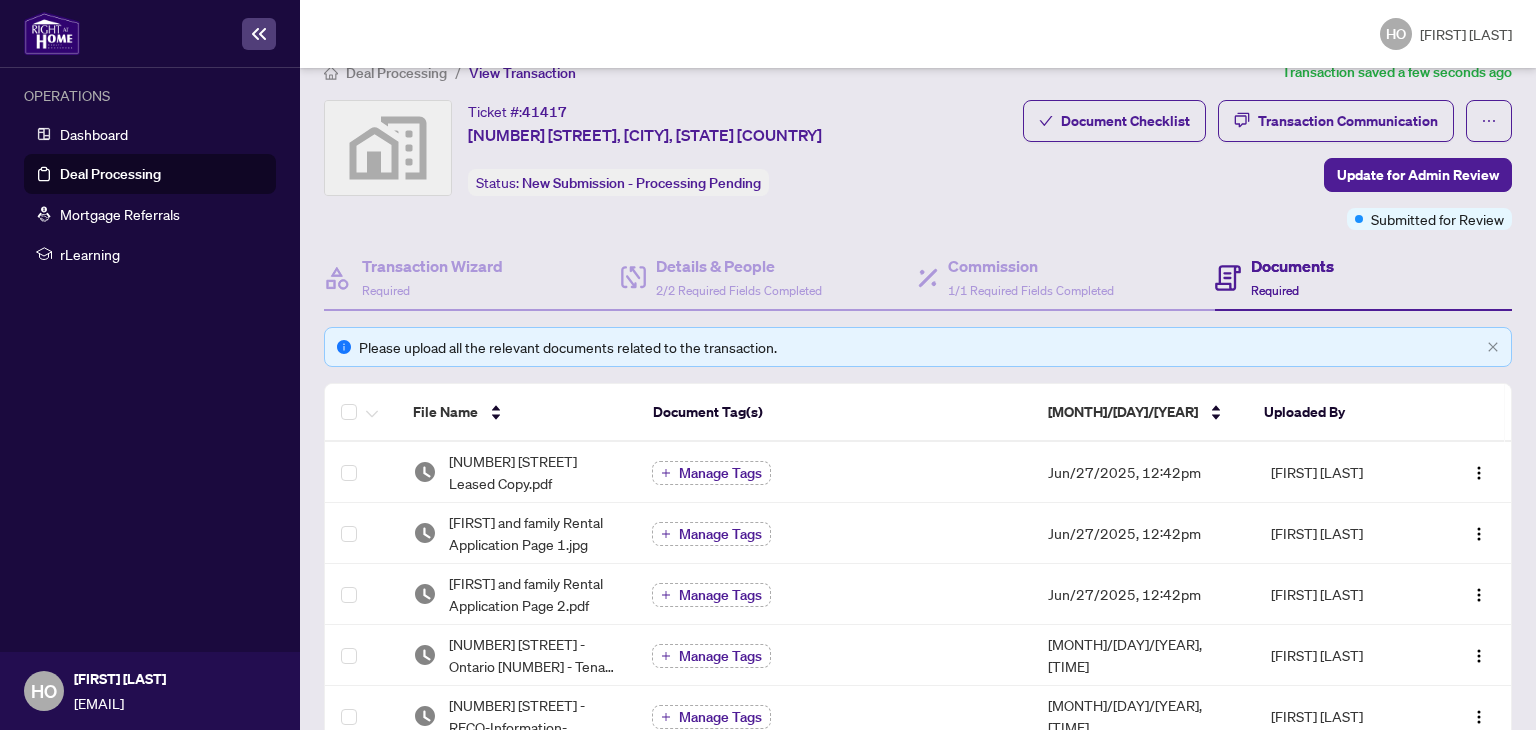 scroll, scrollTop: 27, scrollLeft: 0, axis: vertical 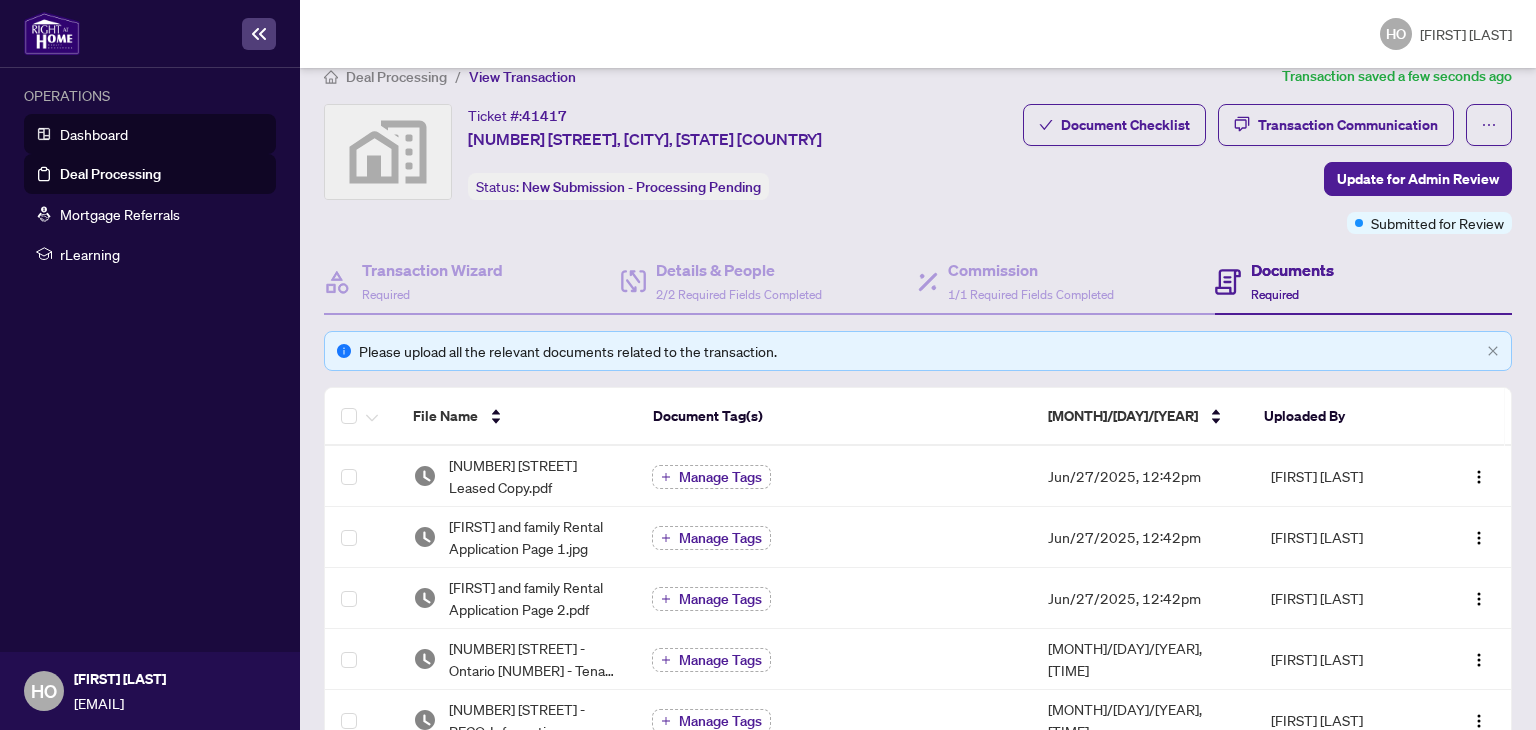 click on "Dashboard" at bounding box center [94, 134] 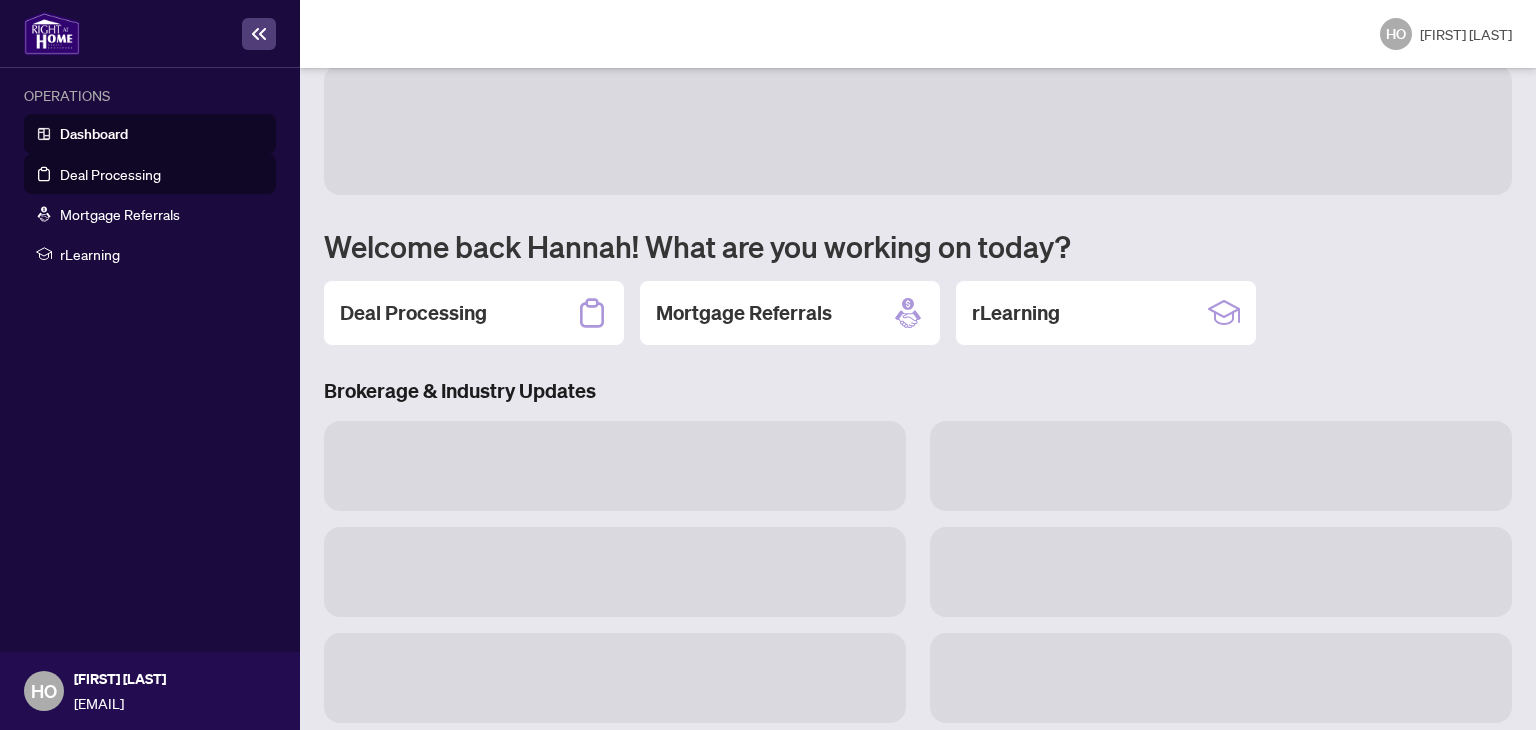 click on "Deal Processing" at bounding box center [110, 174] 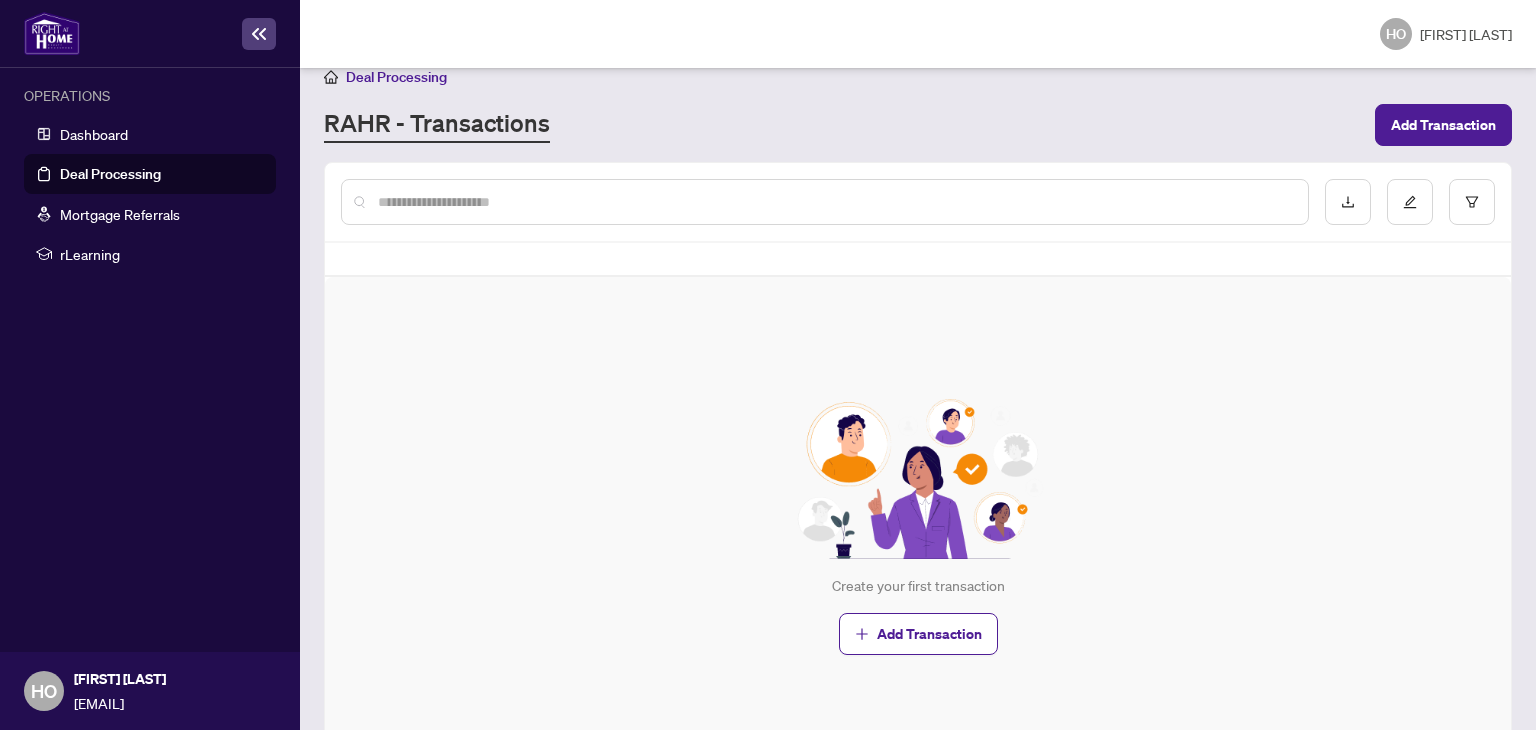 scroll, scrollTop: 0, scrollLeft: 0, axis: both 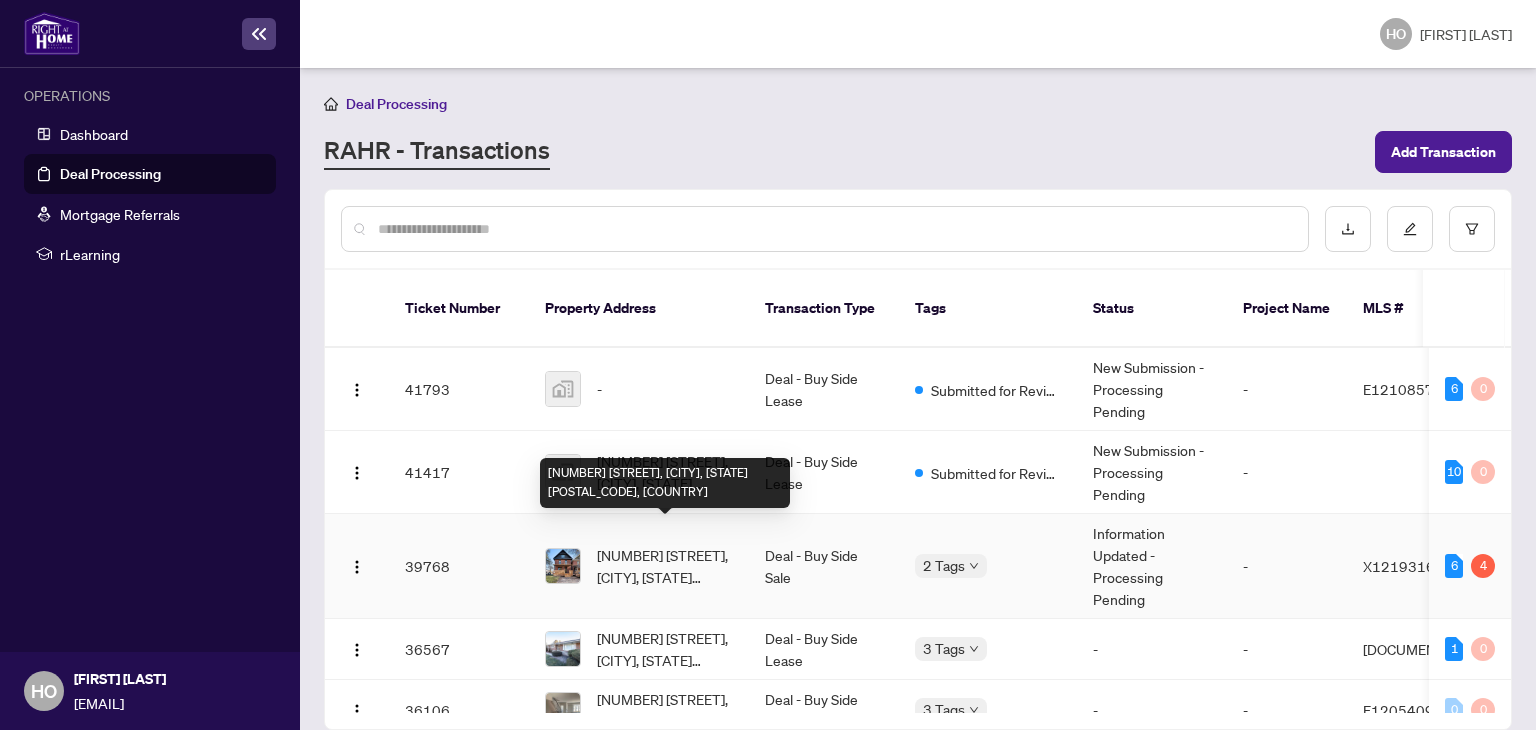 click on "[NUMBER] [STREET], [CITY], [STATE] [POSTAL_CODE], [COUNTRY]" at bounding box center (665, 566) 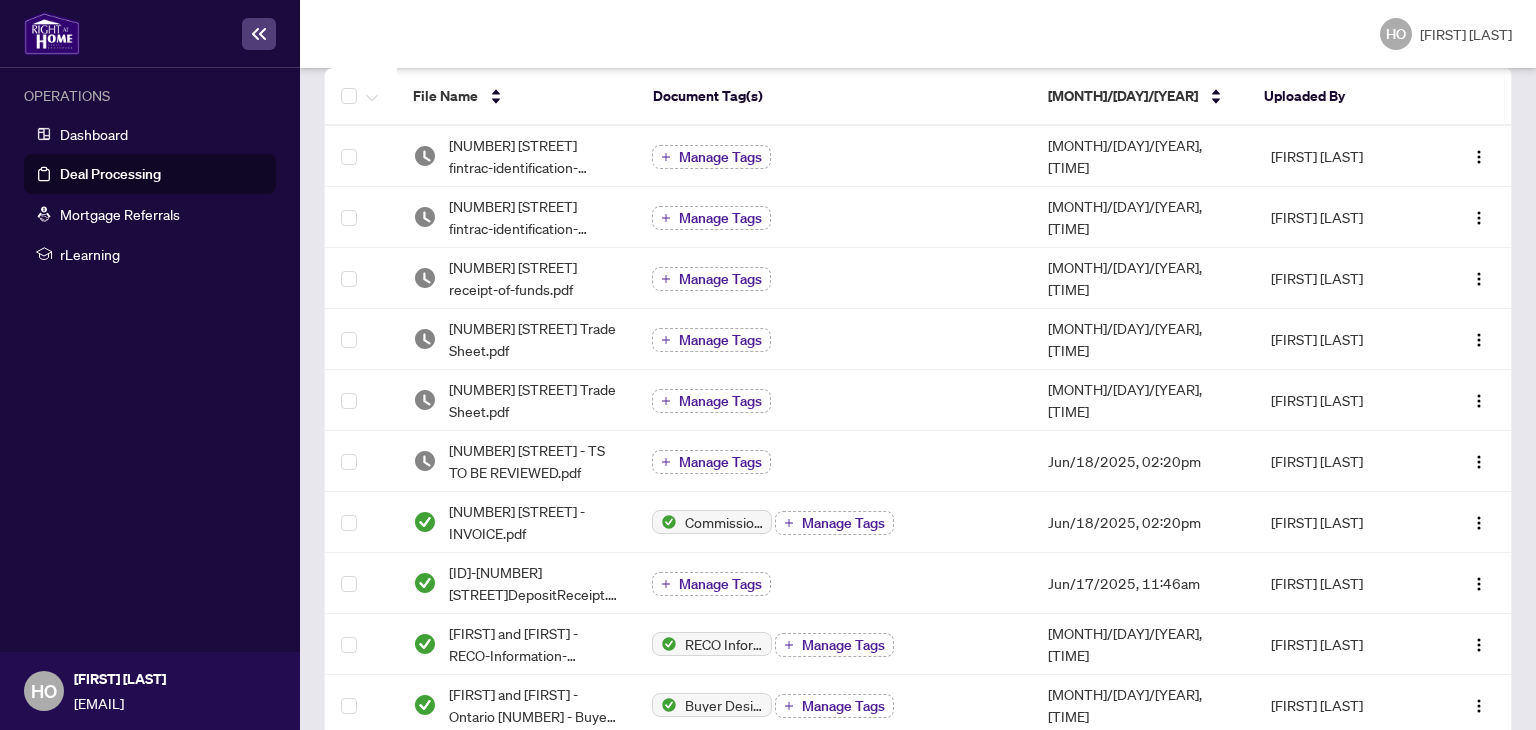 scroll, scrollTop: 267, scrollLeft: 0, axis: vertical 